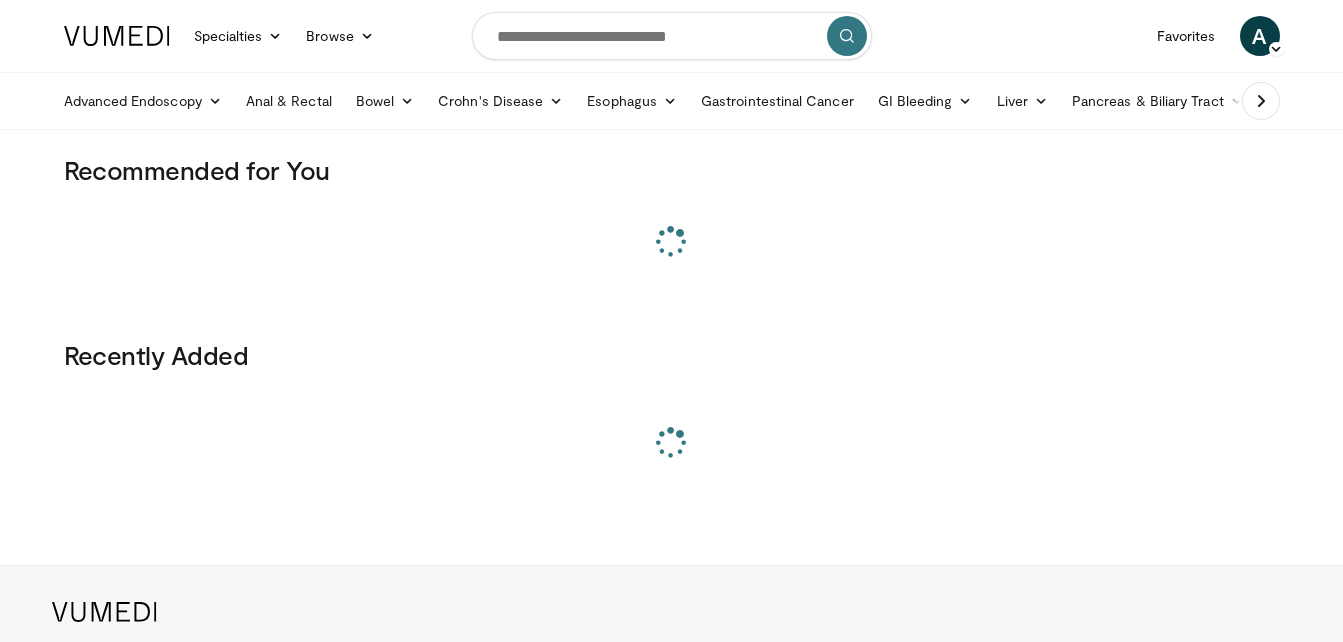 scroll, scrollTop: 0, scrollLeft: 0, axis: both 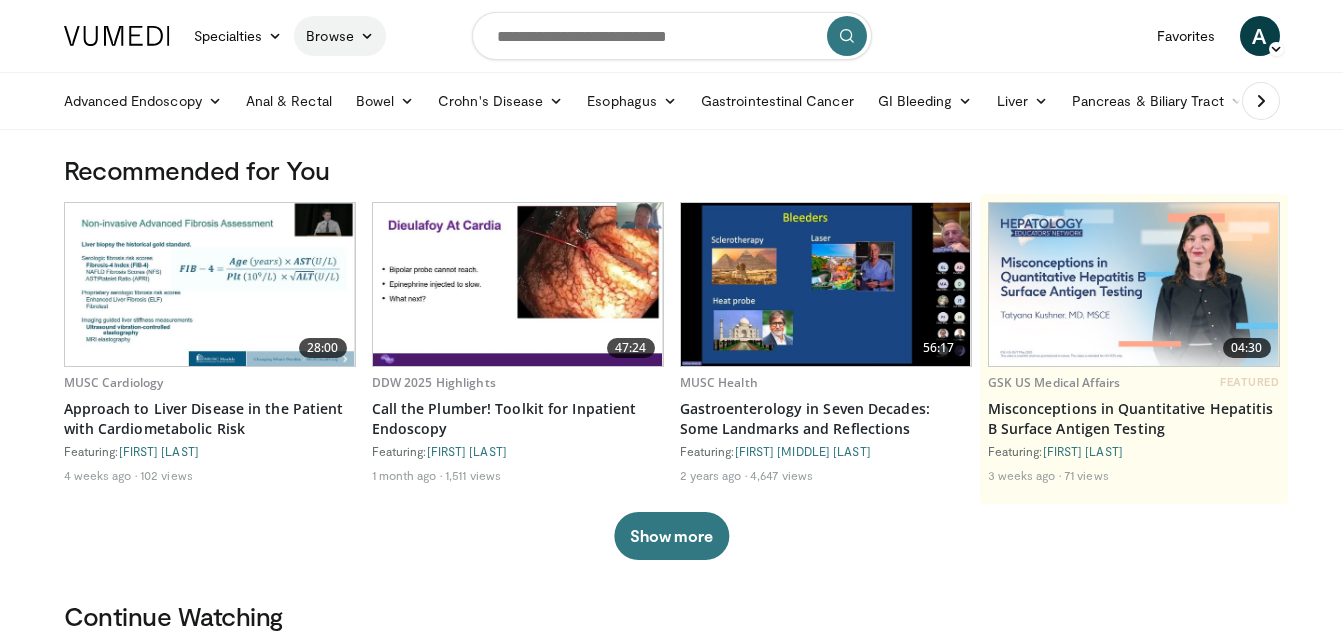 click at bounding box center [367, 36] 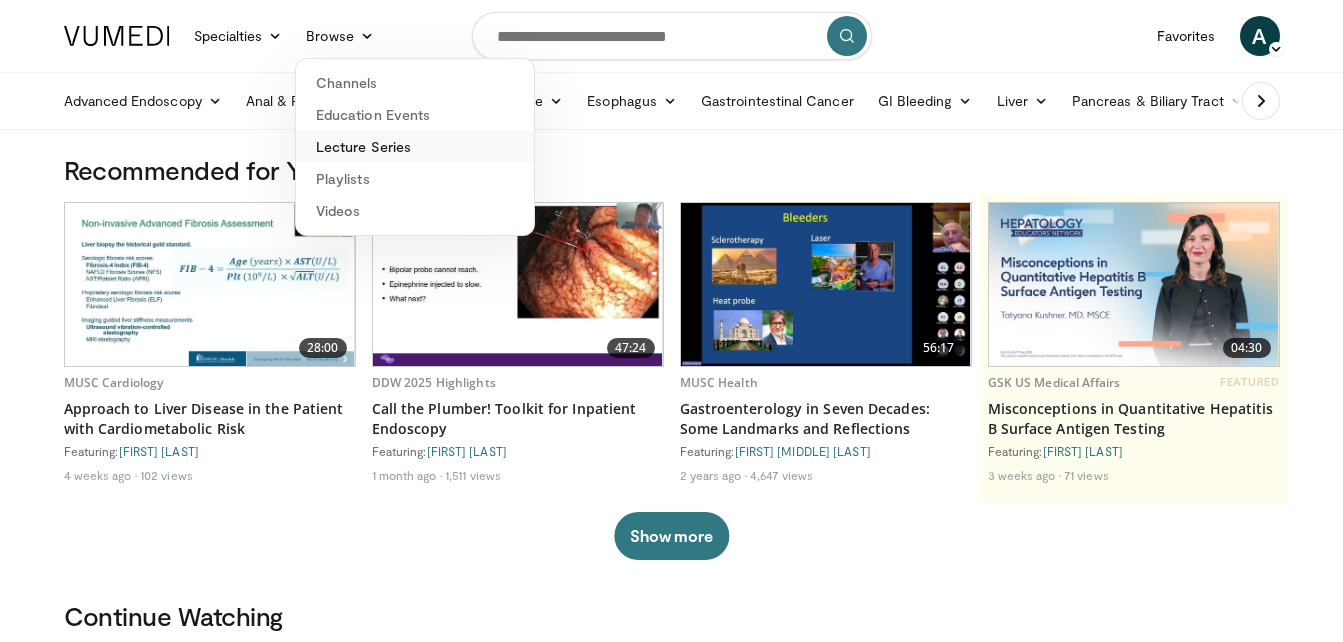 click on "Lecture Series" at bounding box center [415, 147] 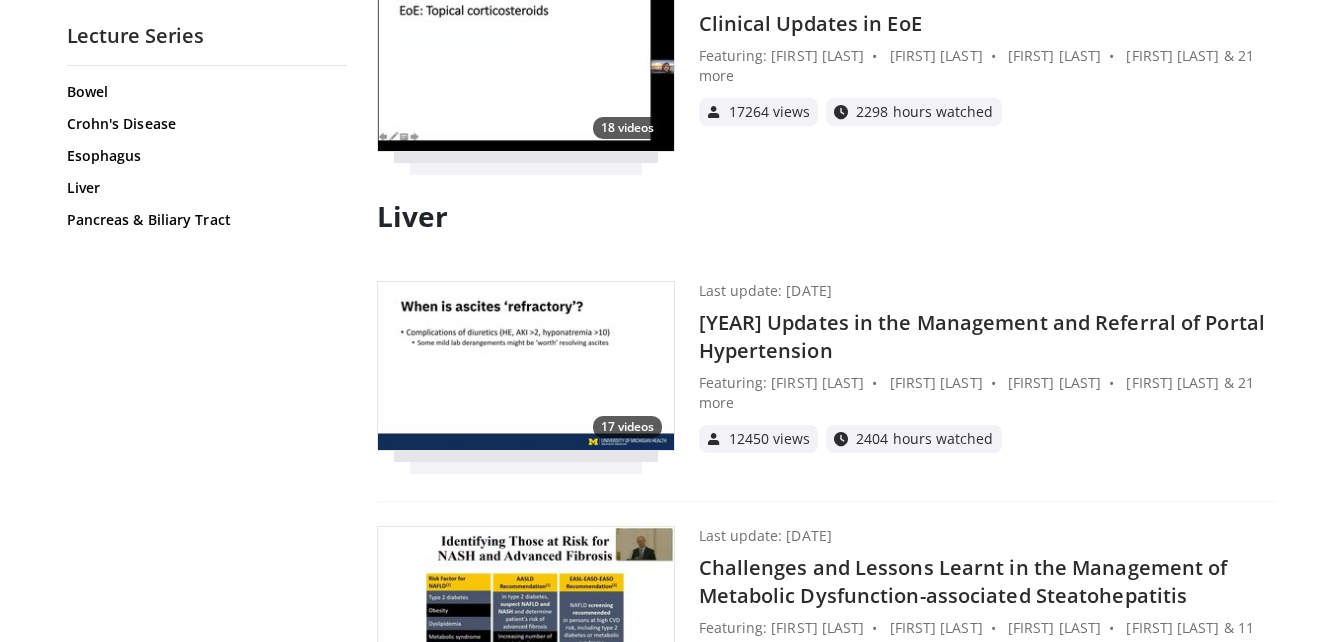 scroll, scrollTop: 2117, scrollLeft: 0, axis: vertical 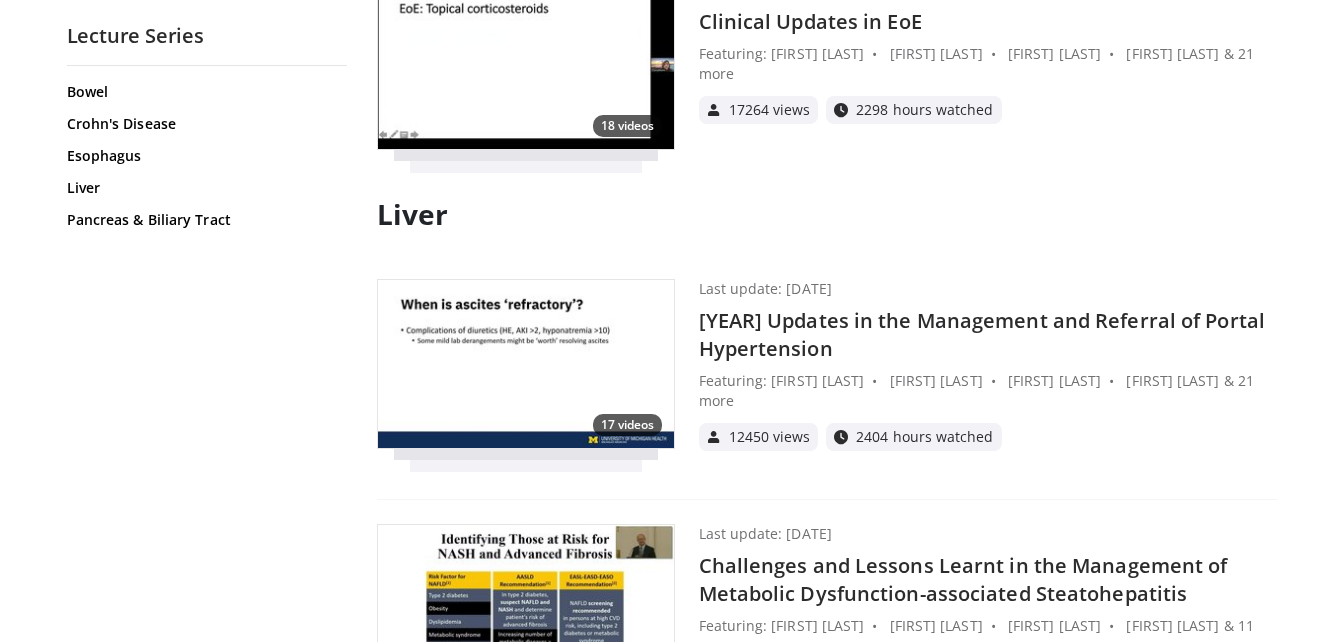 click at bounding box center (526, 364) 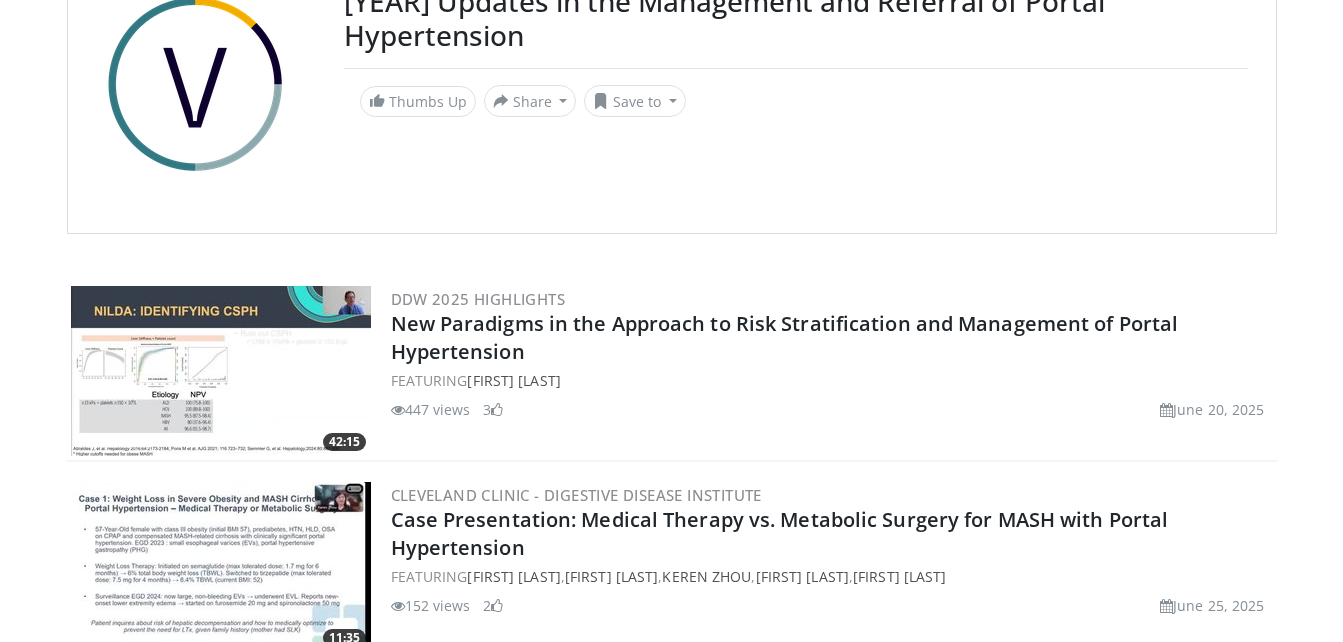 scroll, scrollTop: 240, scrollLeft: 0, axis: vertical 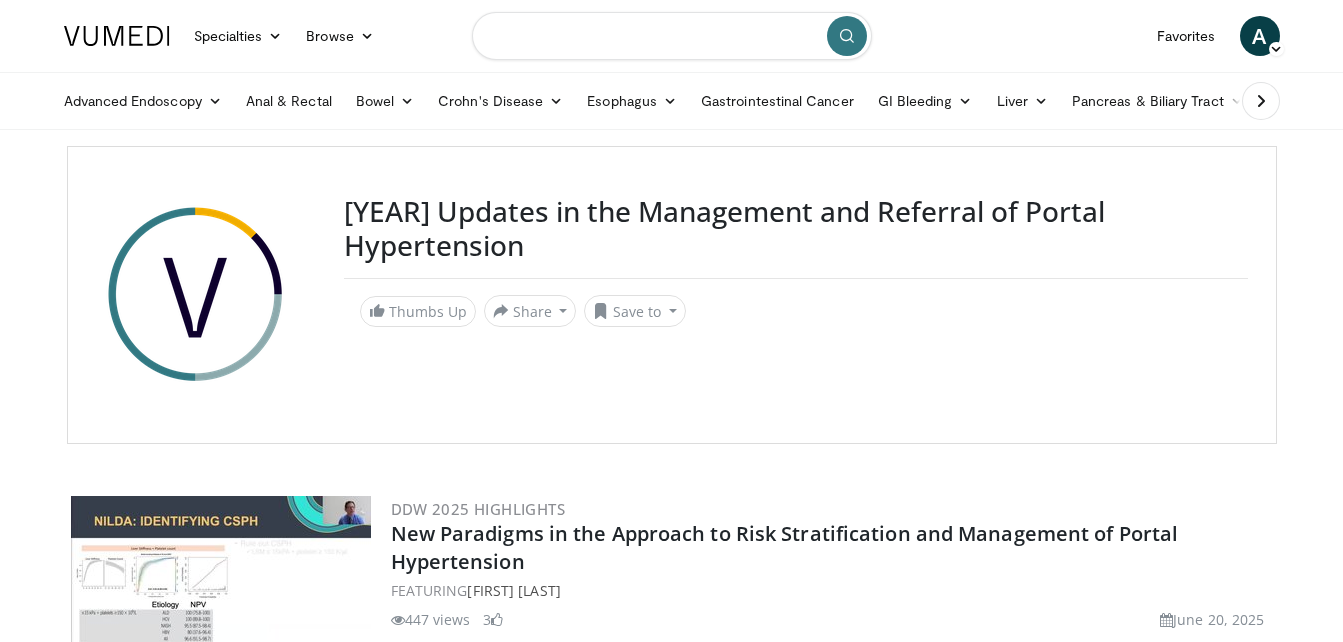 click at bounding box center (672, 36) 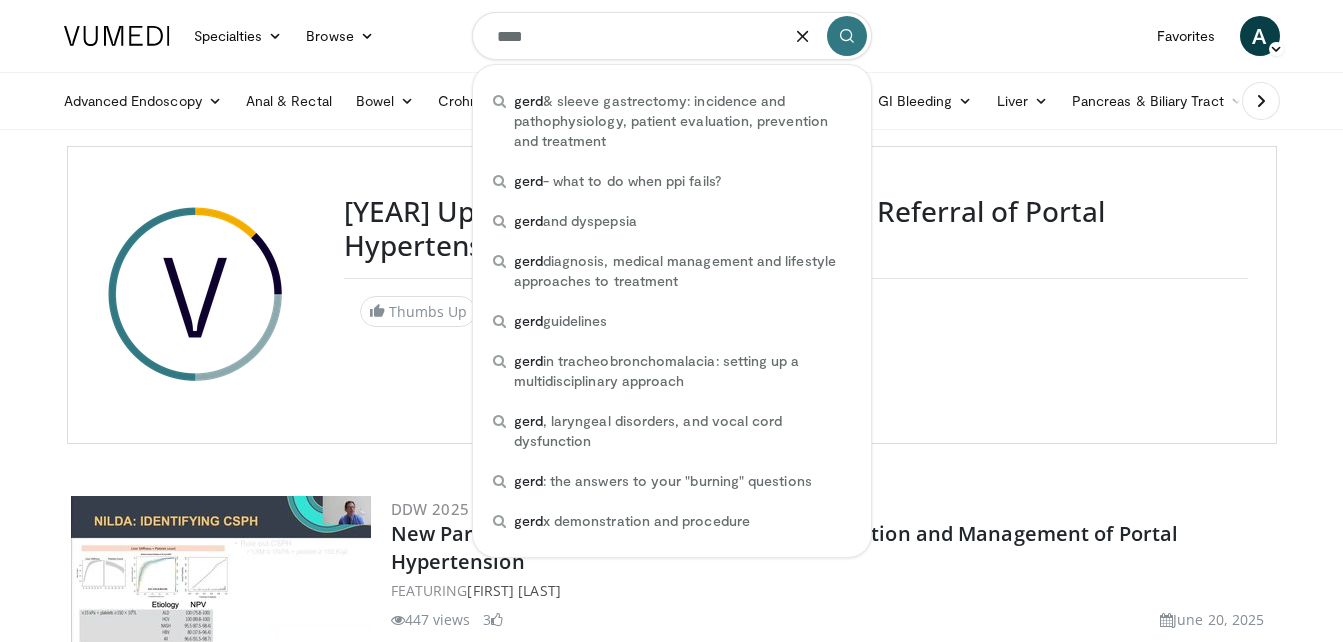 type on "****" 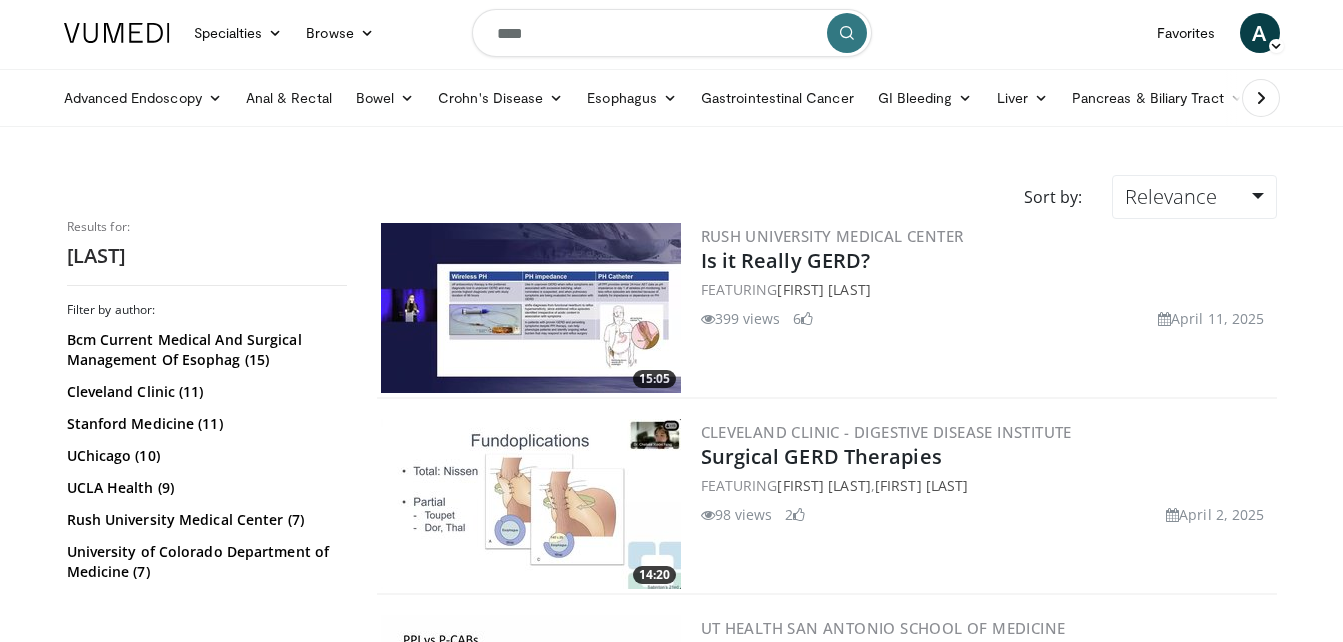 scroll, scrollTop: 0, scrollLeft: 0, axis: both 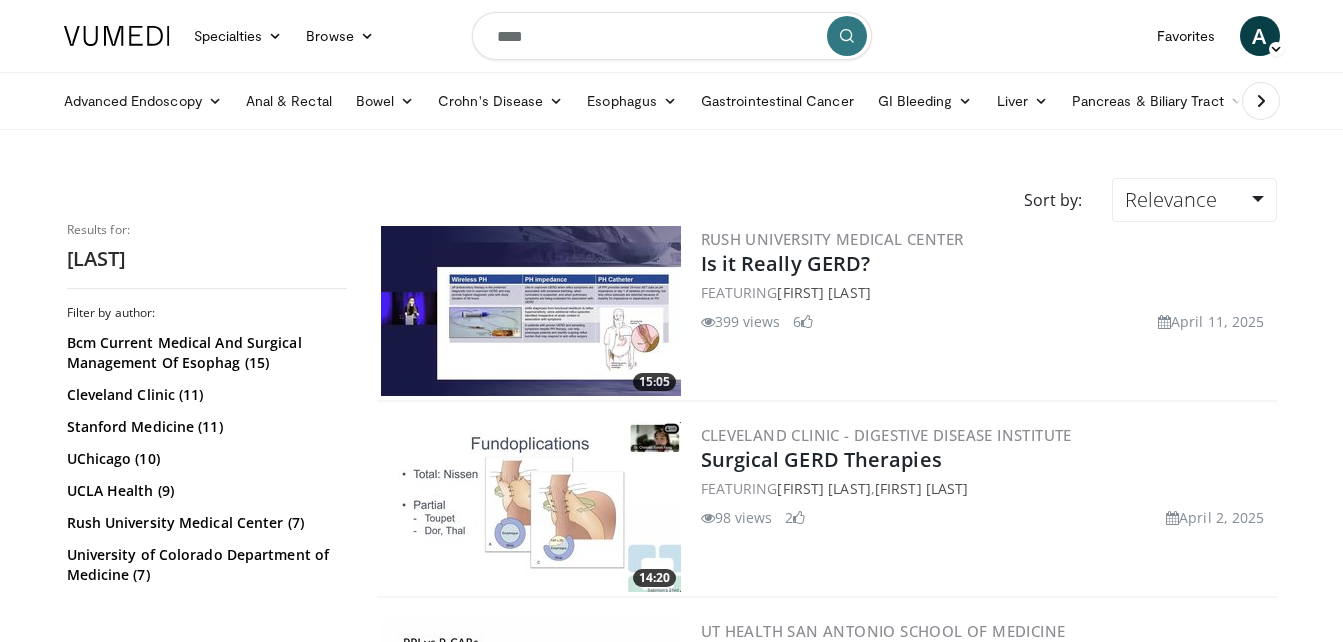 click at bounding box center [531, 311] 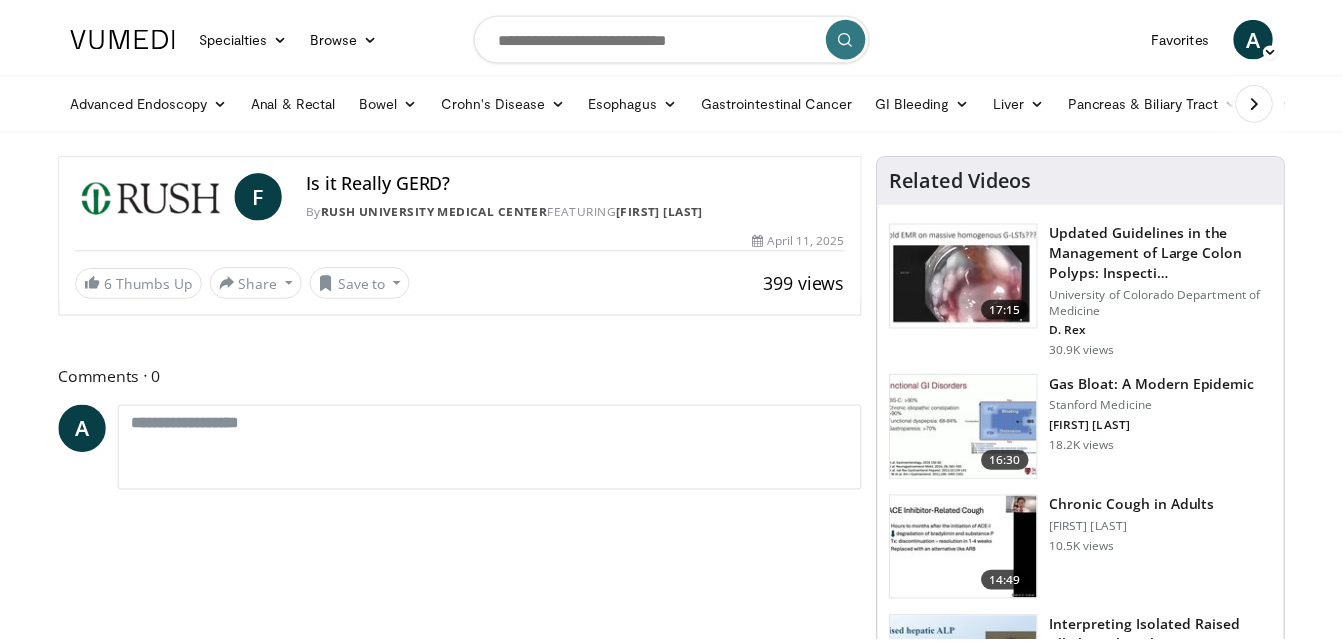 scroll, scrollTop: 0, scrollLeft: 0, axis: both 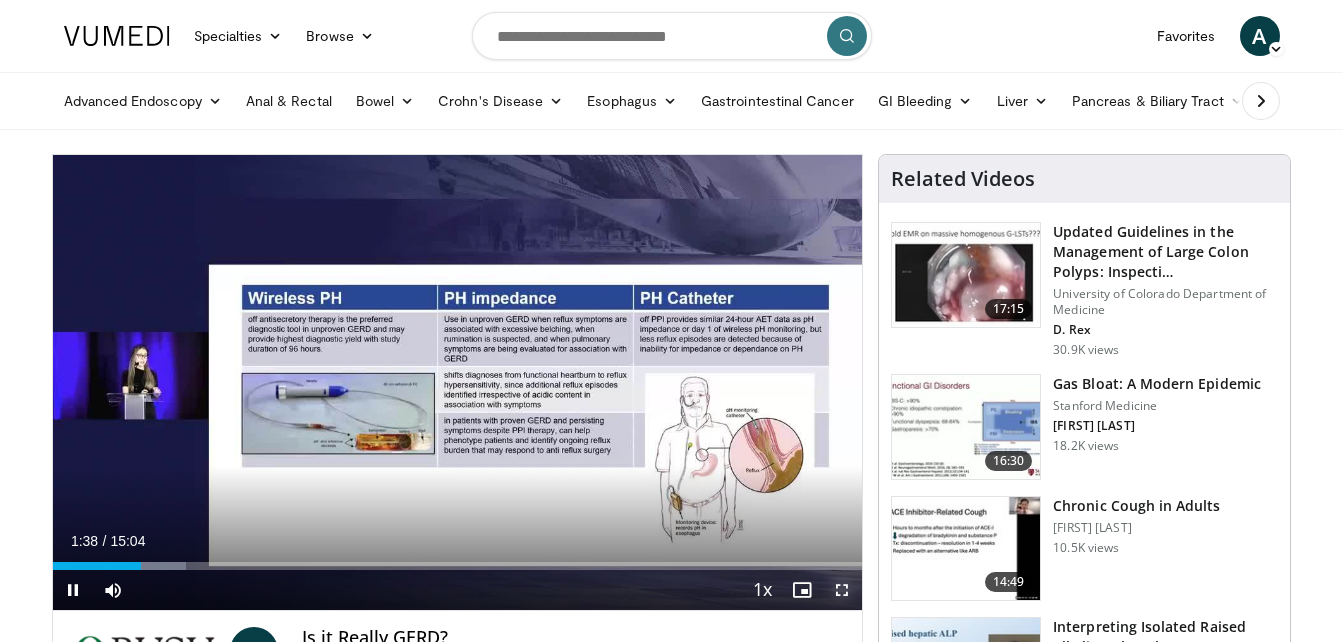 click at bounding box center [842, 590] 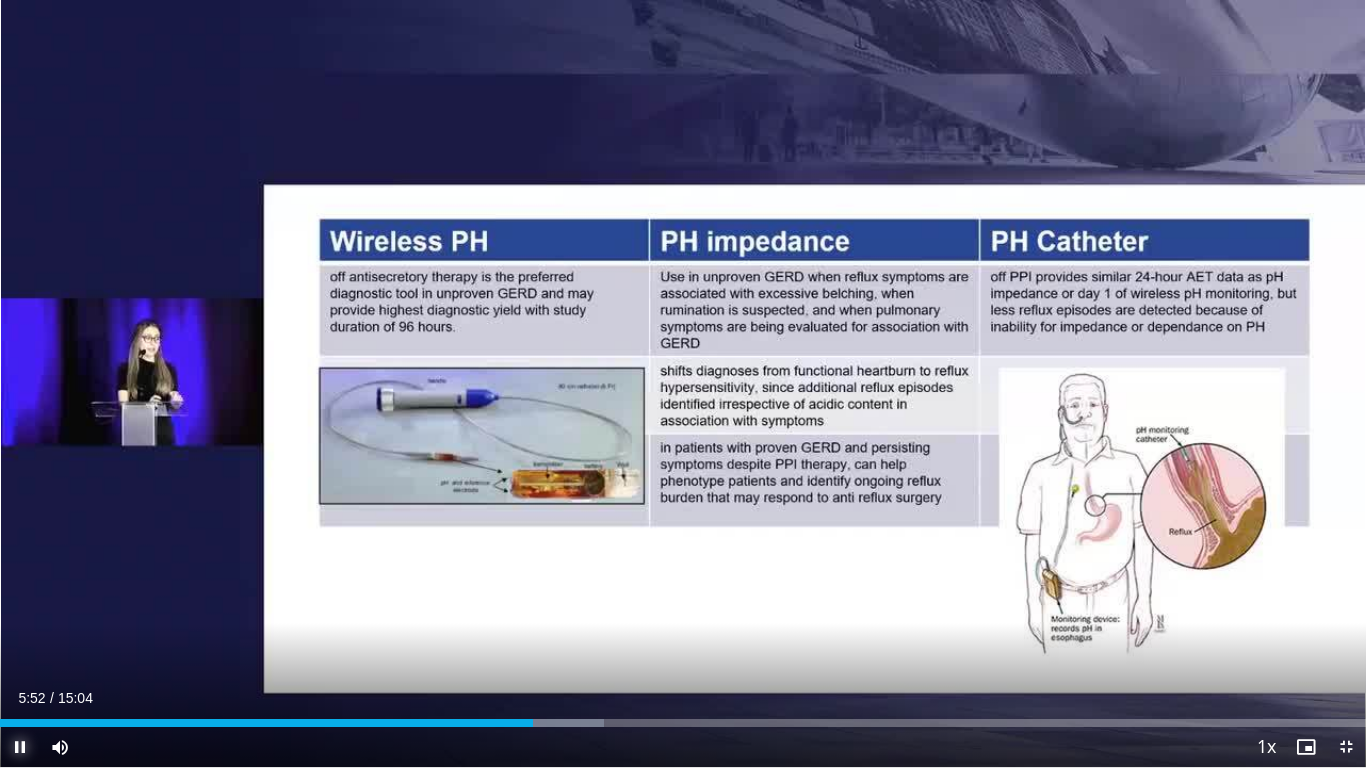 click at bounding box center [20, 747] 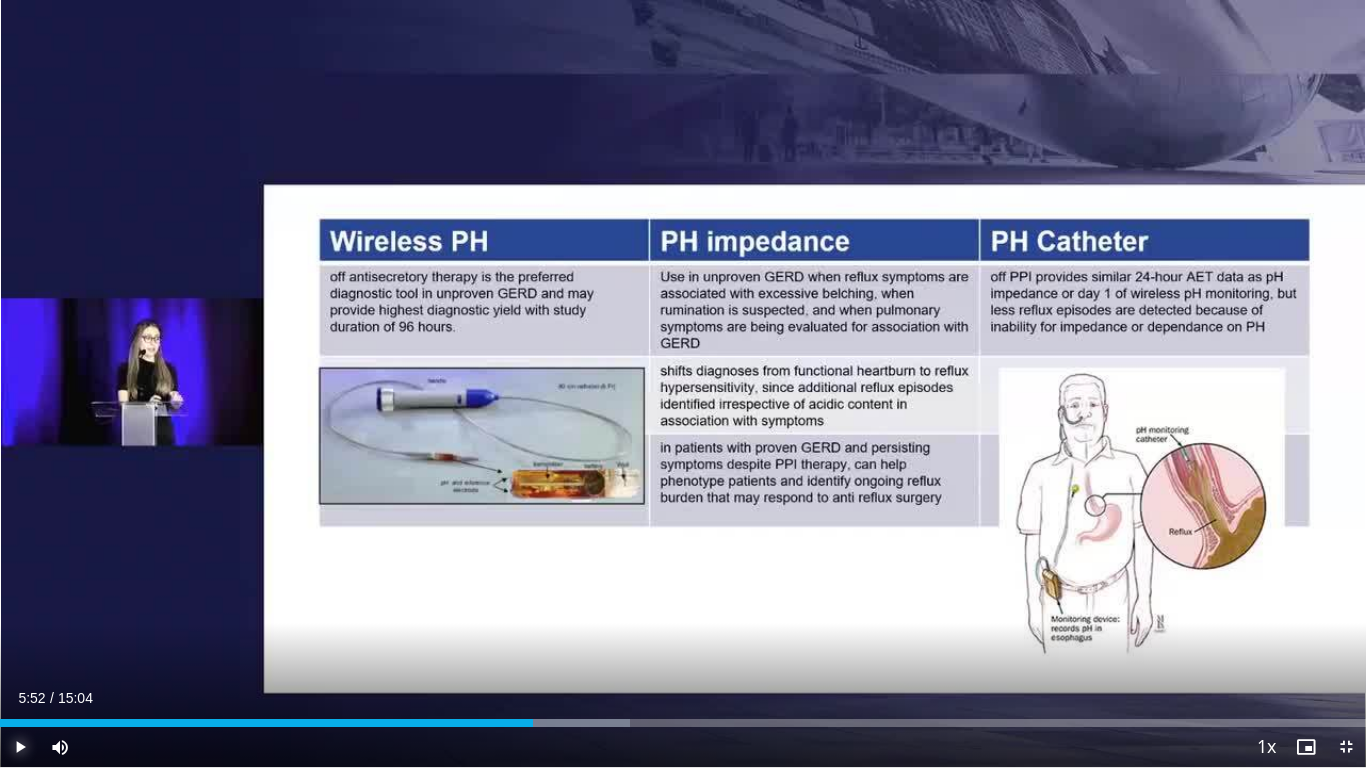 type 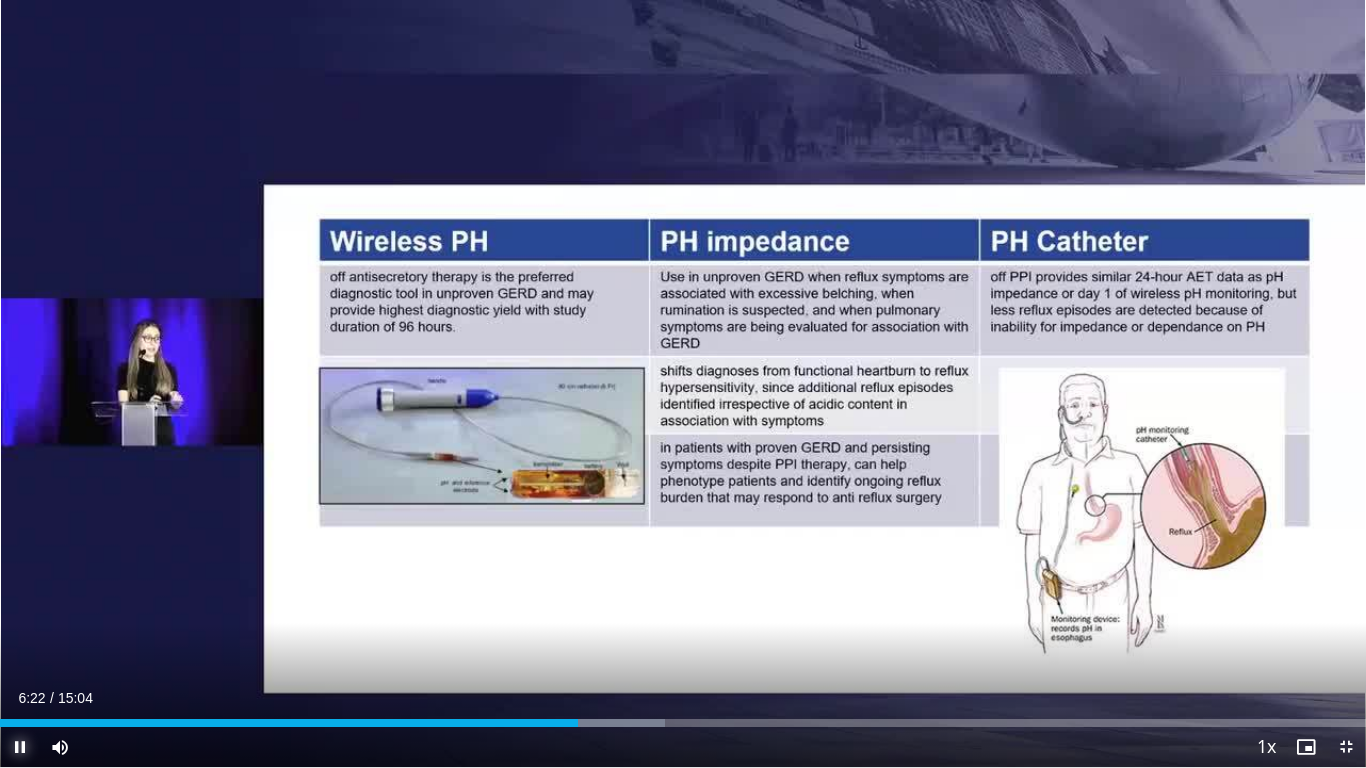 click at bounding box center [20, 747] 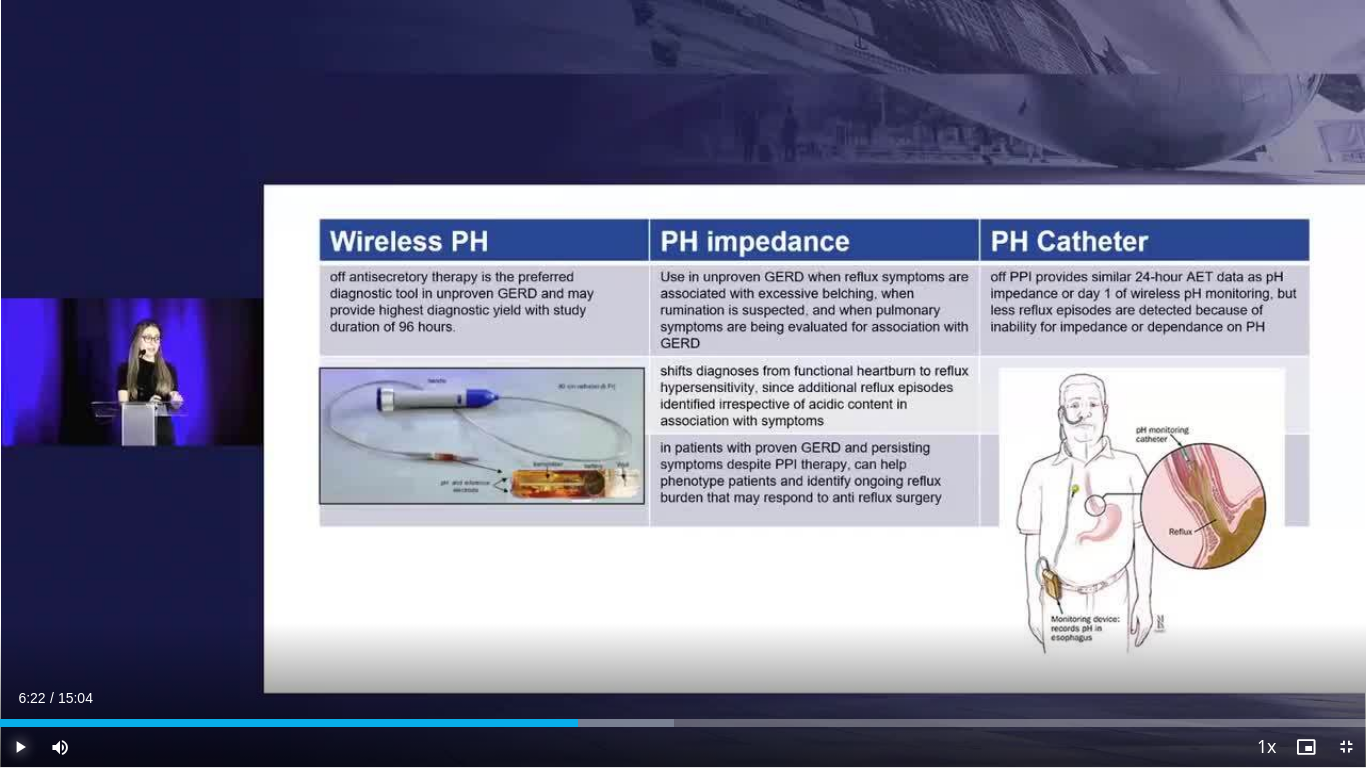 click at bounding box center (20, 747) 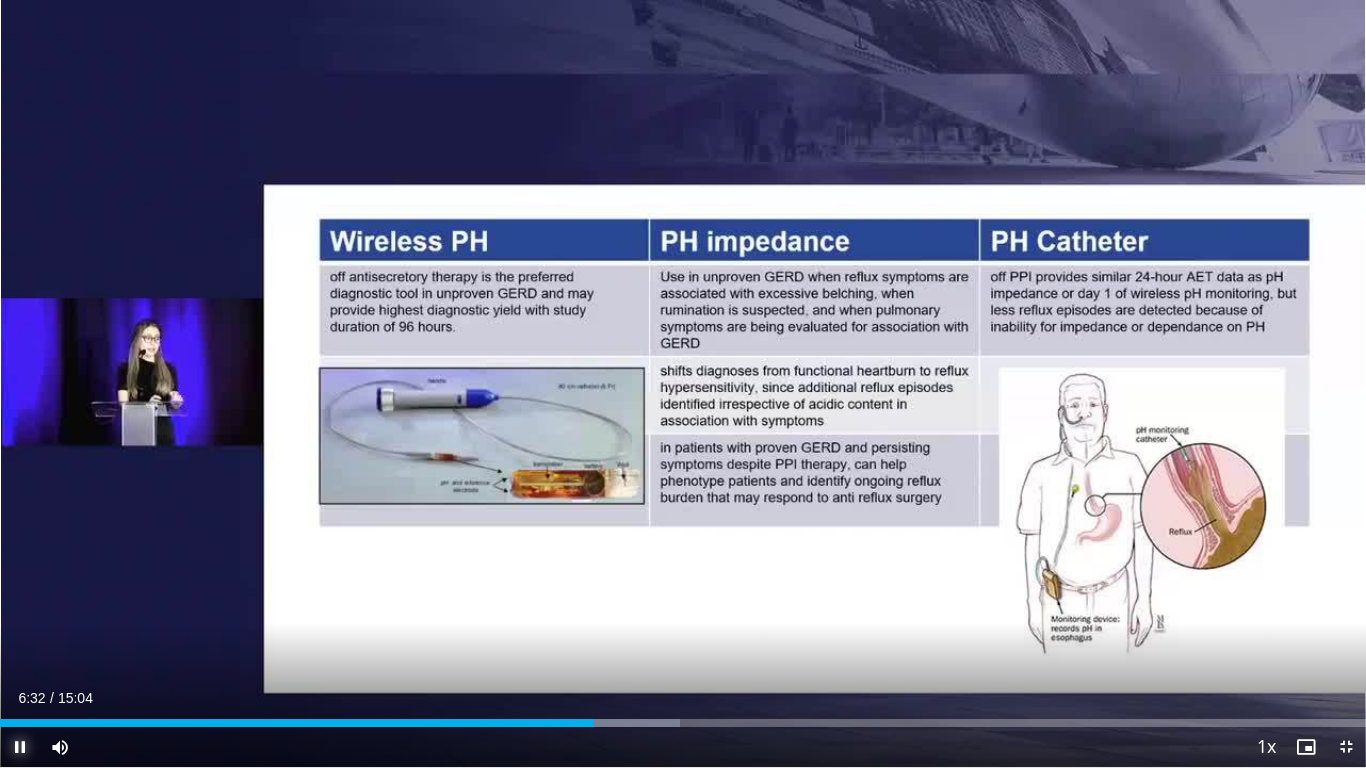 click at bounding box center (20, 747) 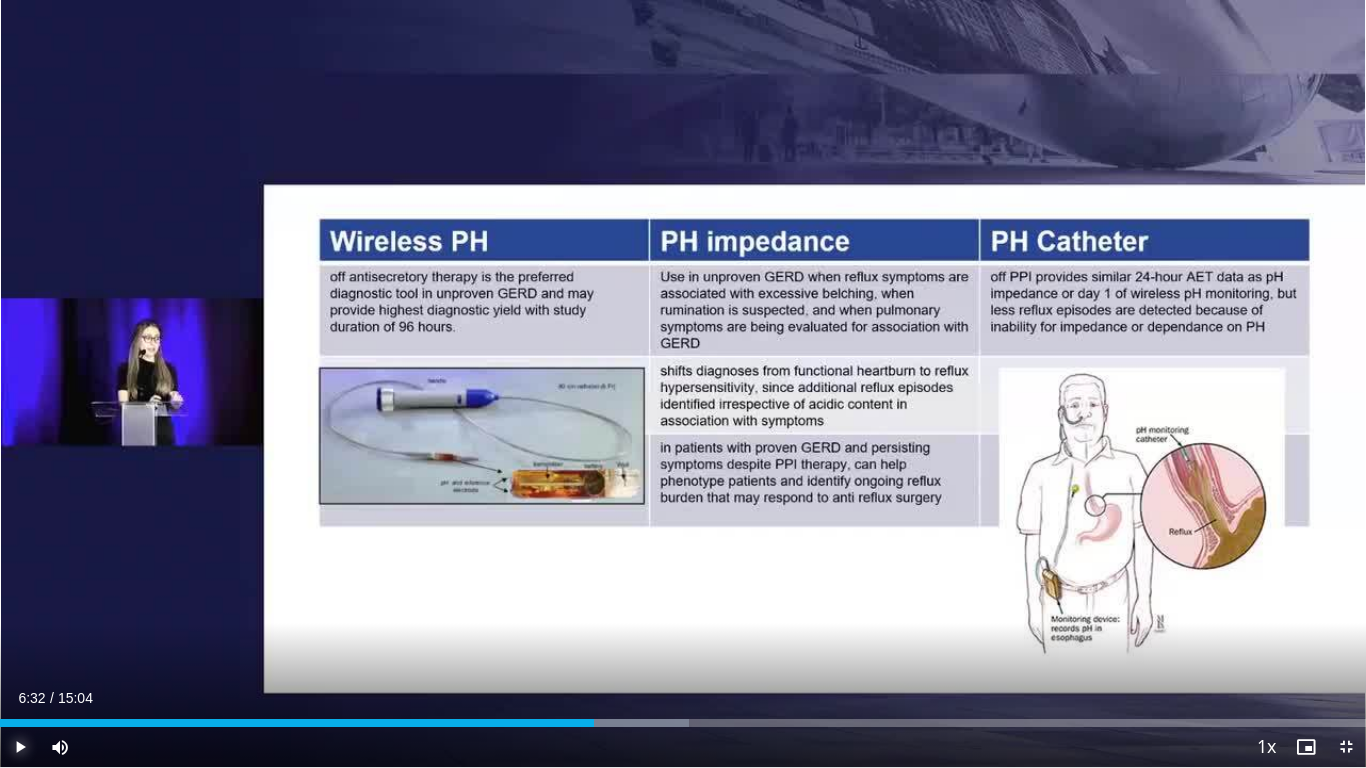 click at bounding box center [20, 747] 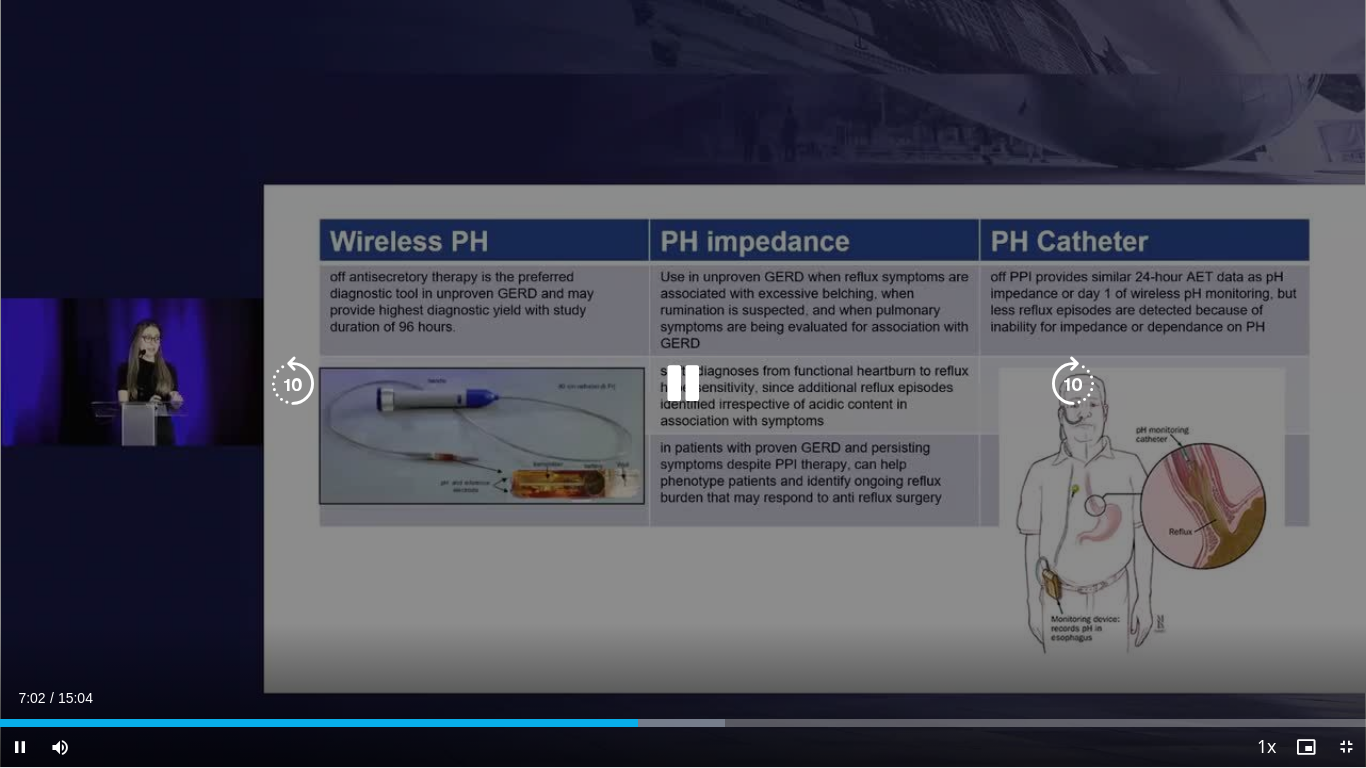 click at bounding box center (1073, 384) 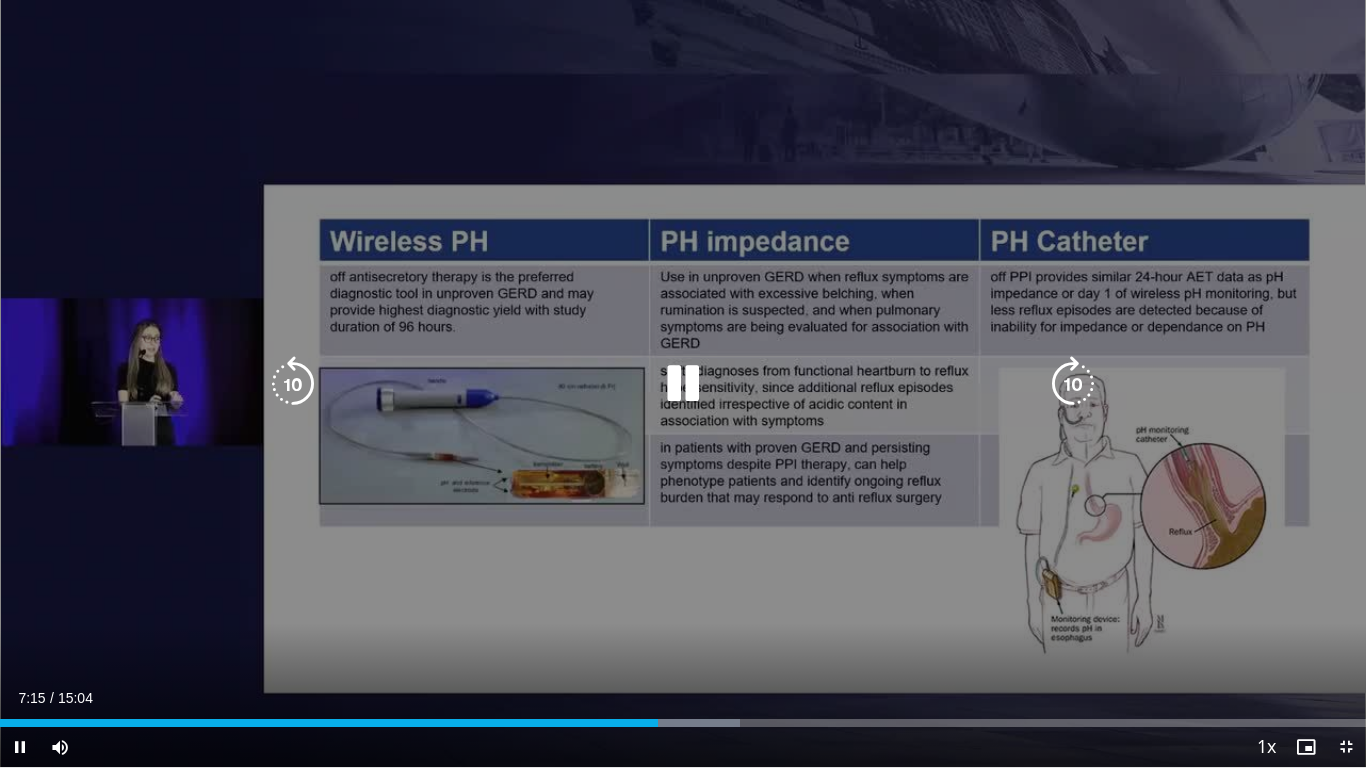 click at bounding box center [293, 384] 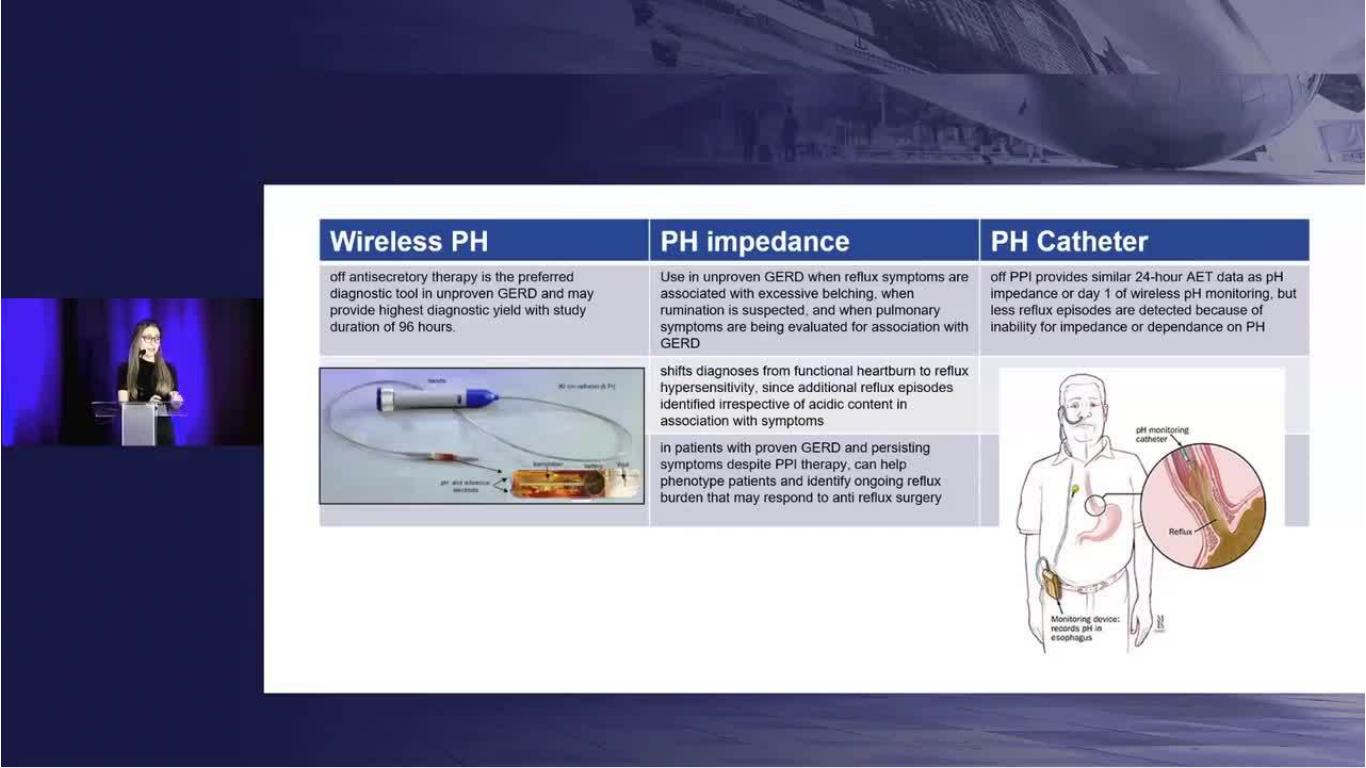 type 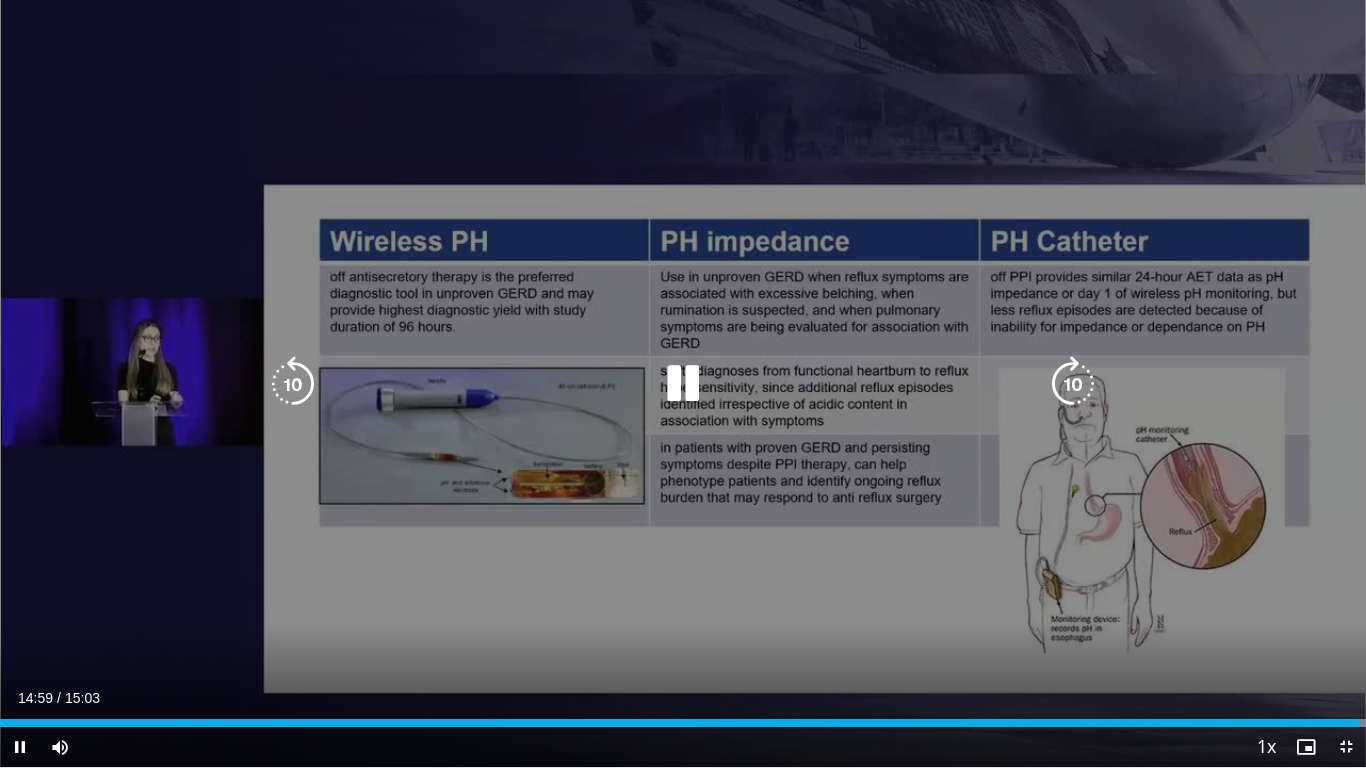 click on "10 seconds
Tap to unmute" at bounding box center (683, 383) 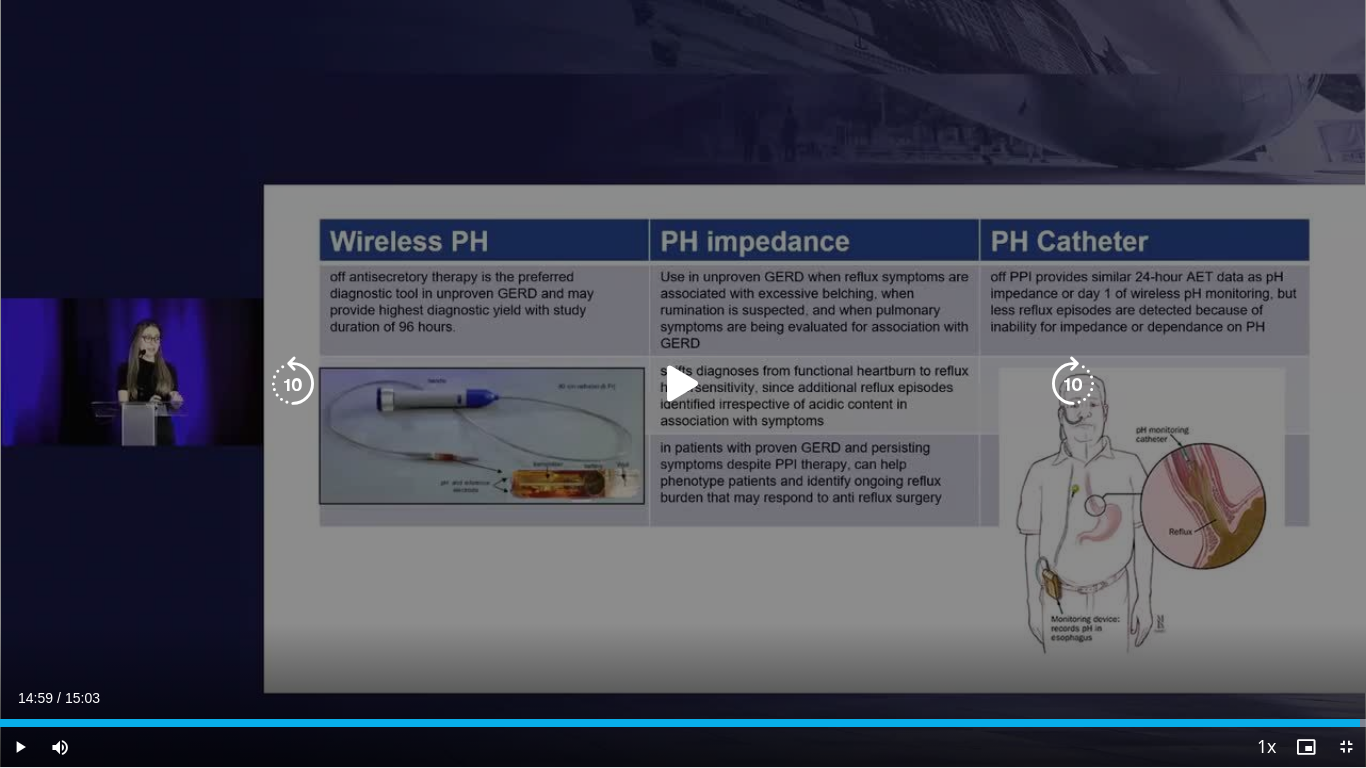 click on "10 seconds
Tap to unmute" at bounding box center [683, 383] 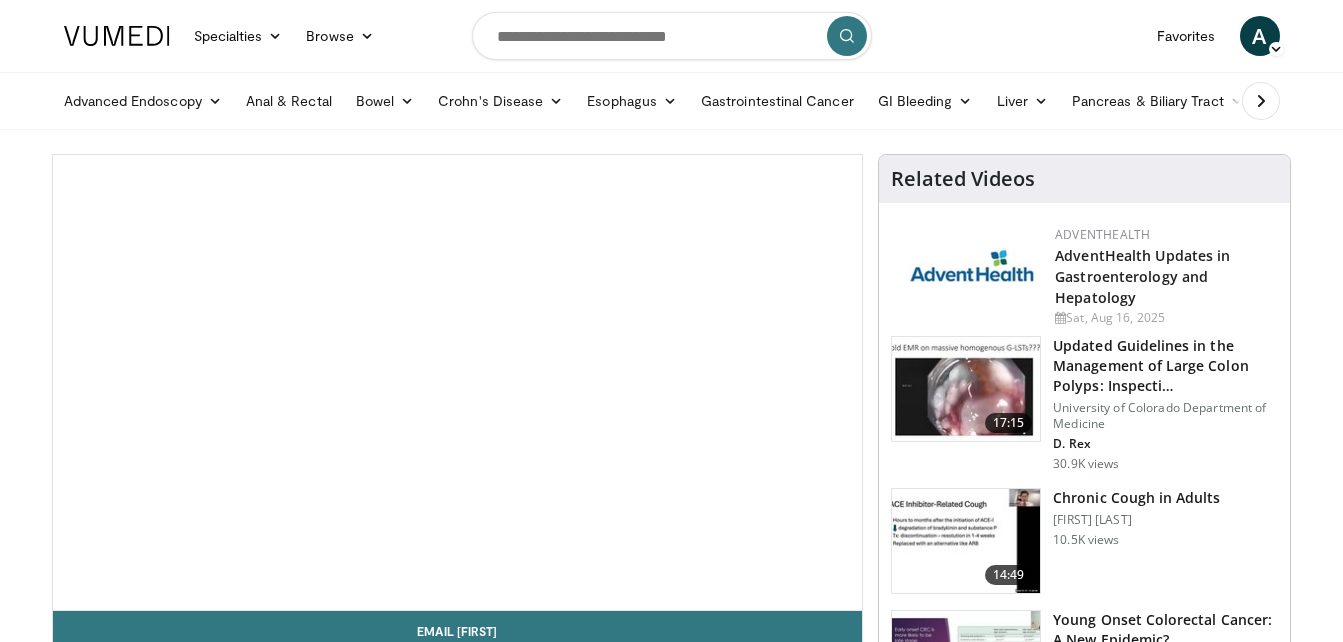 scroll, scrollTop: 0, scrollLeft: 0, axis: both 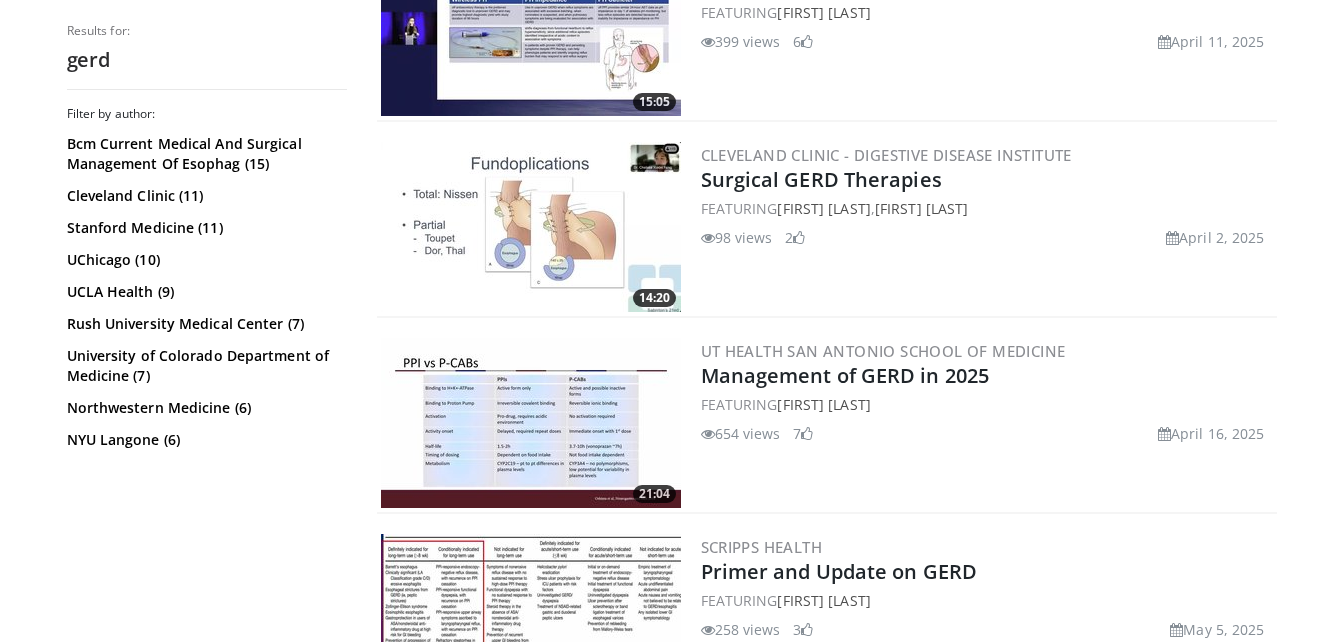 click at bounding box center (531, 423) 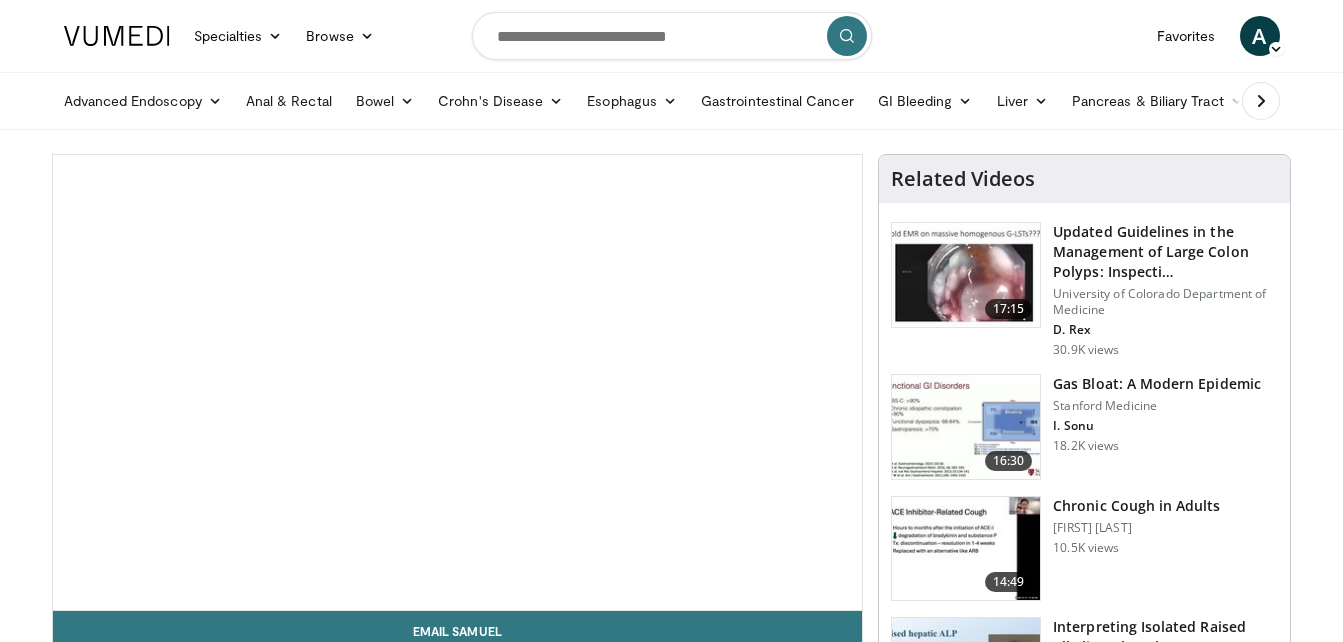 scroll, scrollTop: 0, scrollLeft: 0, axis: both 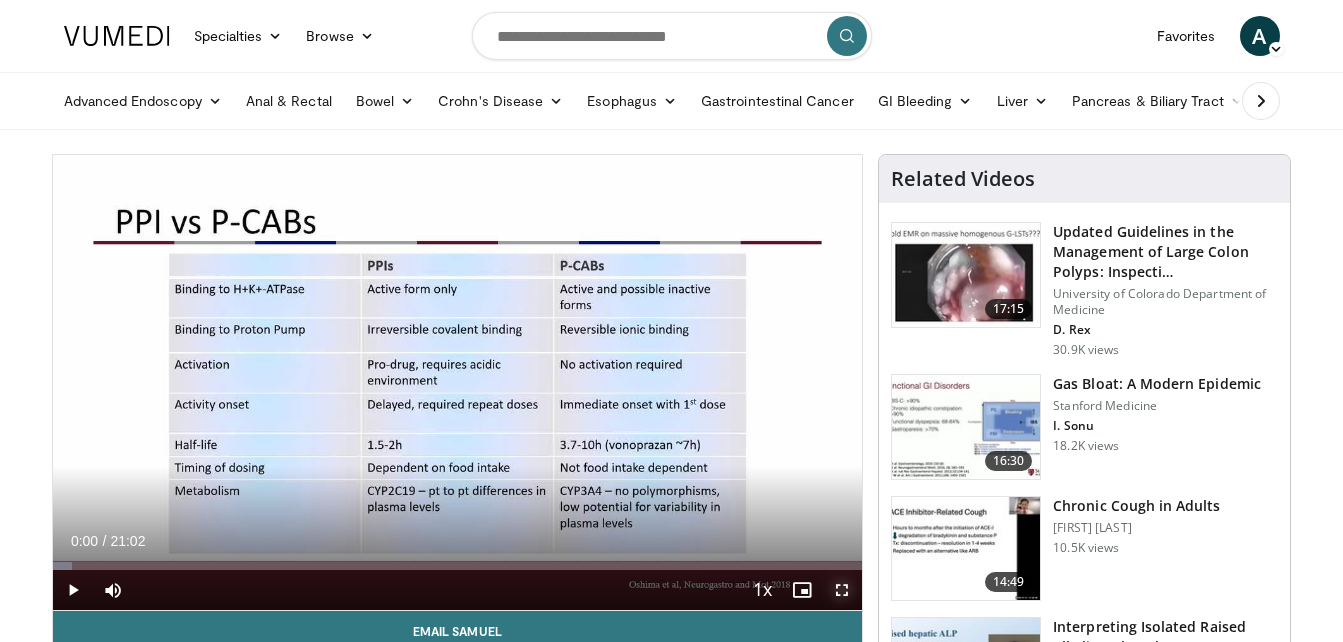 click at bounding box center [842, 590] 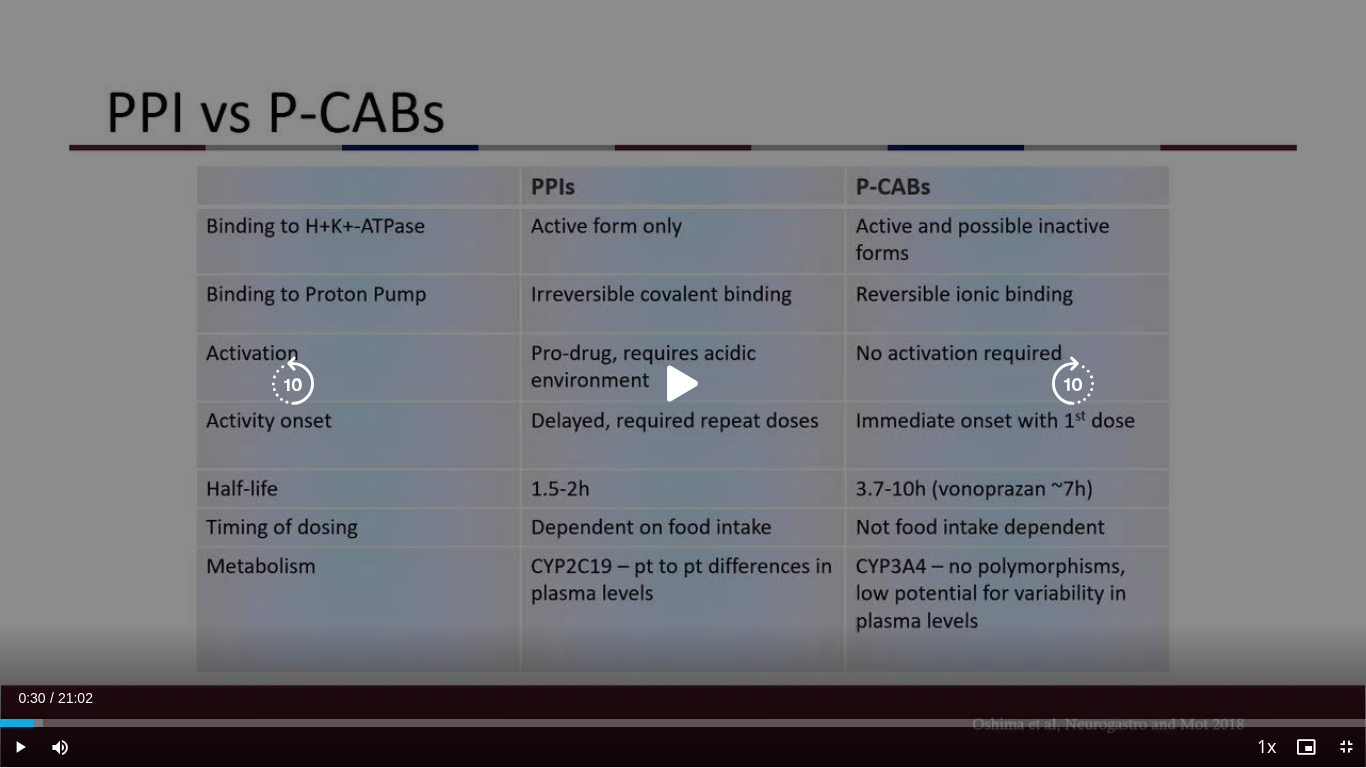 click at bounding box center [683, 384] 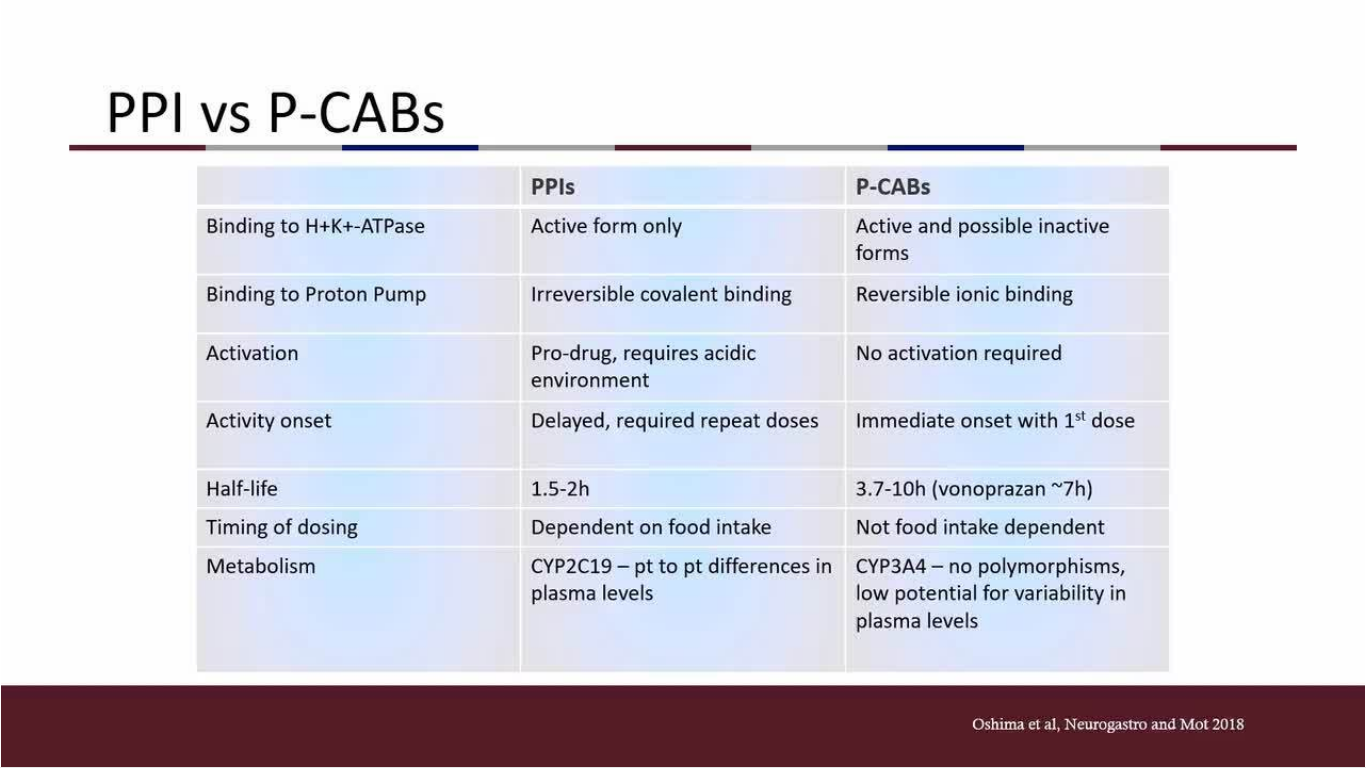 type 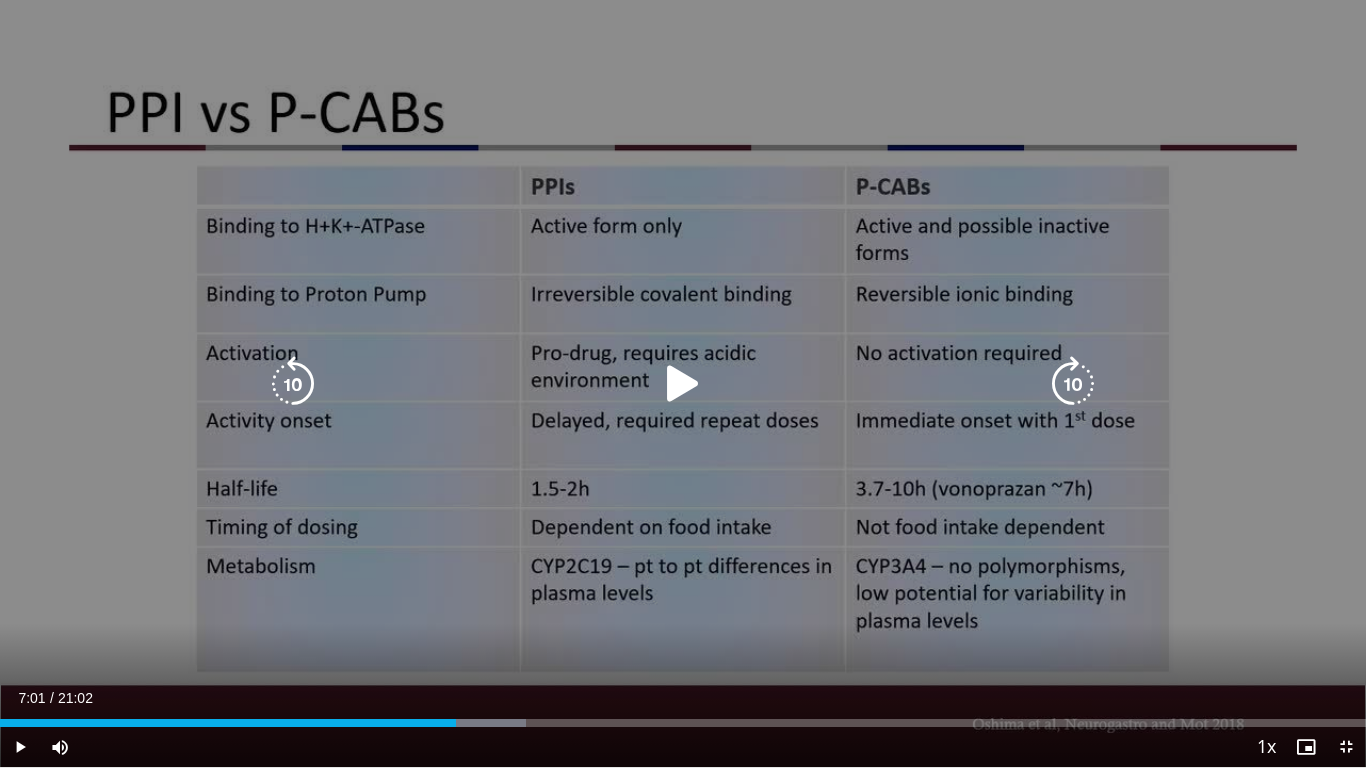 drag, startPoint x: 608, startPoint y: 407, endPoint x: 634, endPoint y: 250, distance: 159.1383 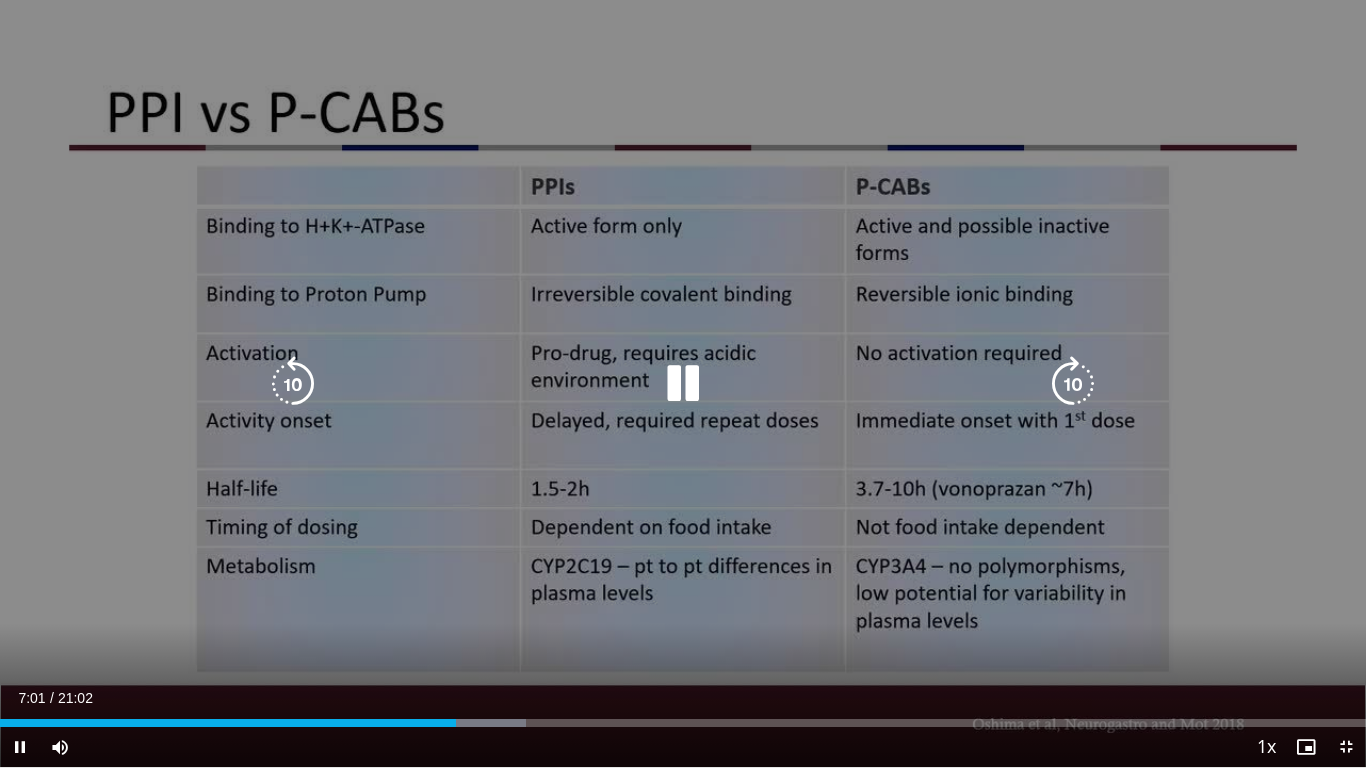 click on "20 seconds
Tap to unmute" at bounding box center (683, 383) 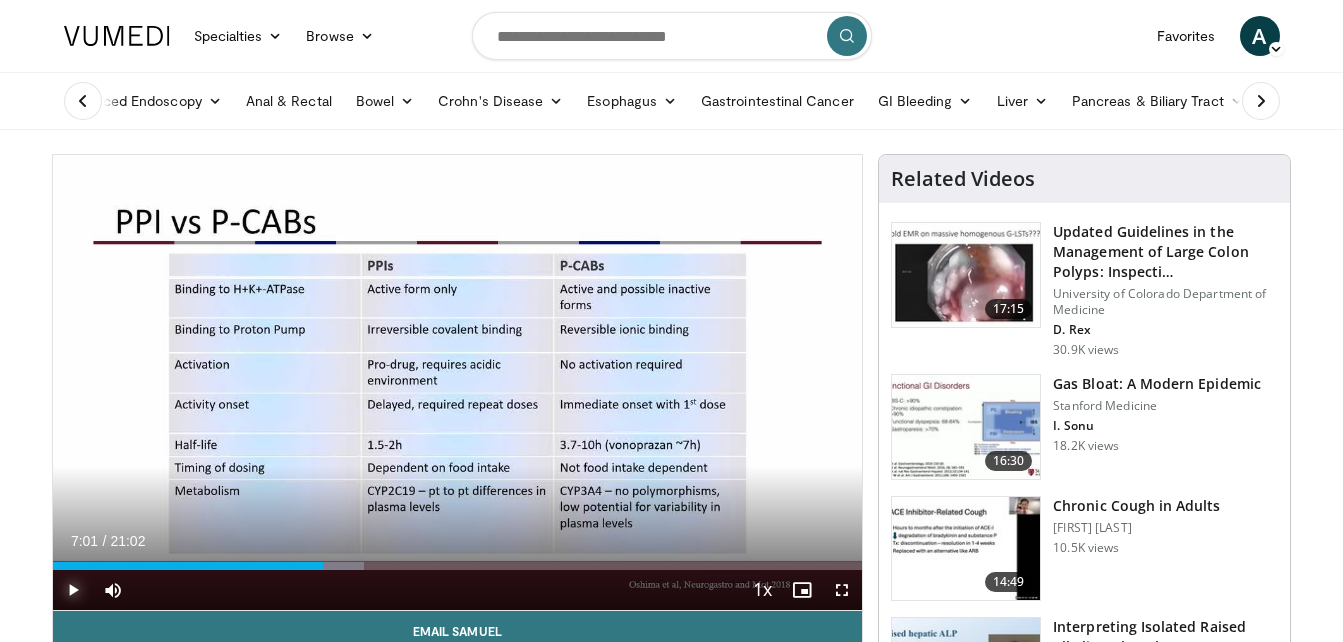 click at bounding box center [73, 590] 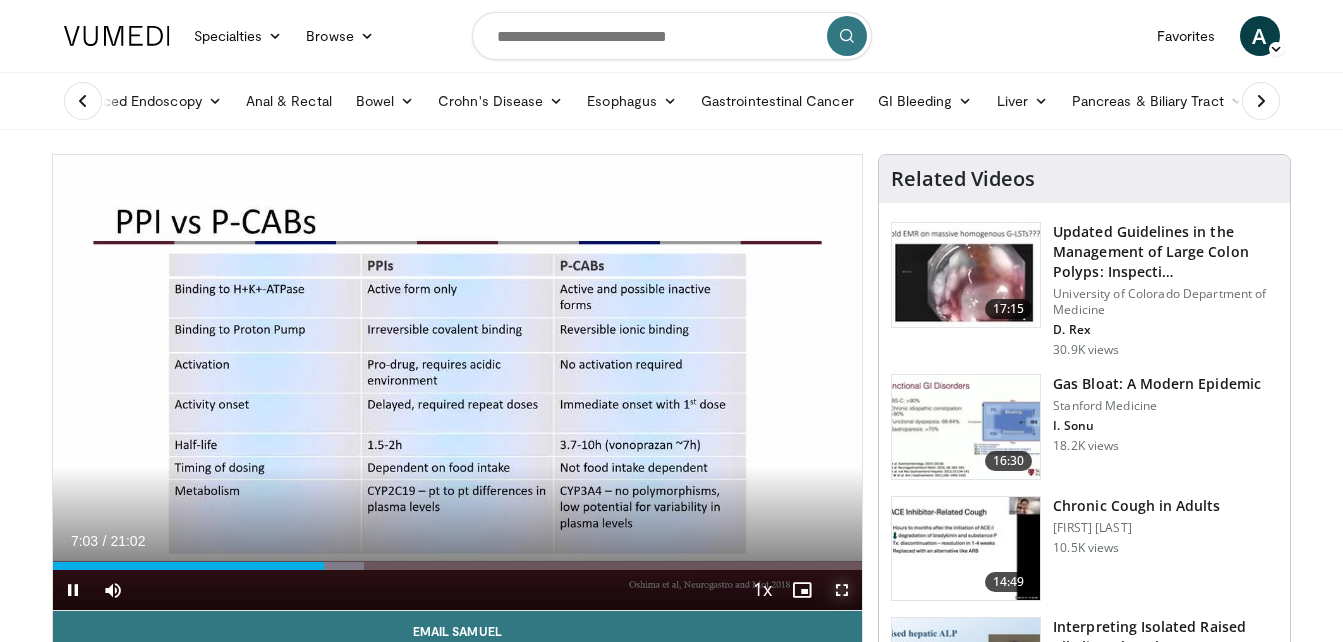 click at bounding box center (842, 590) 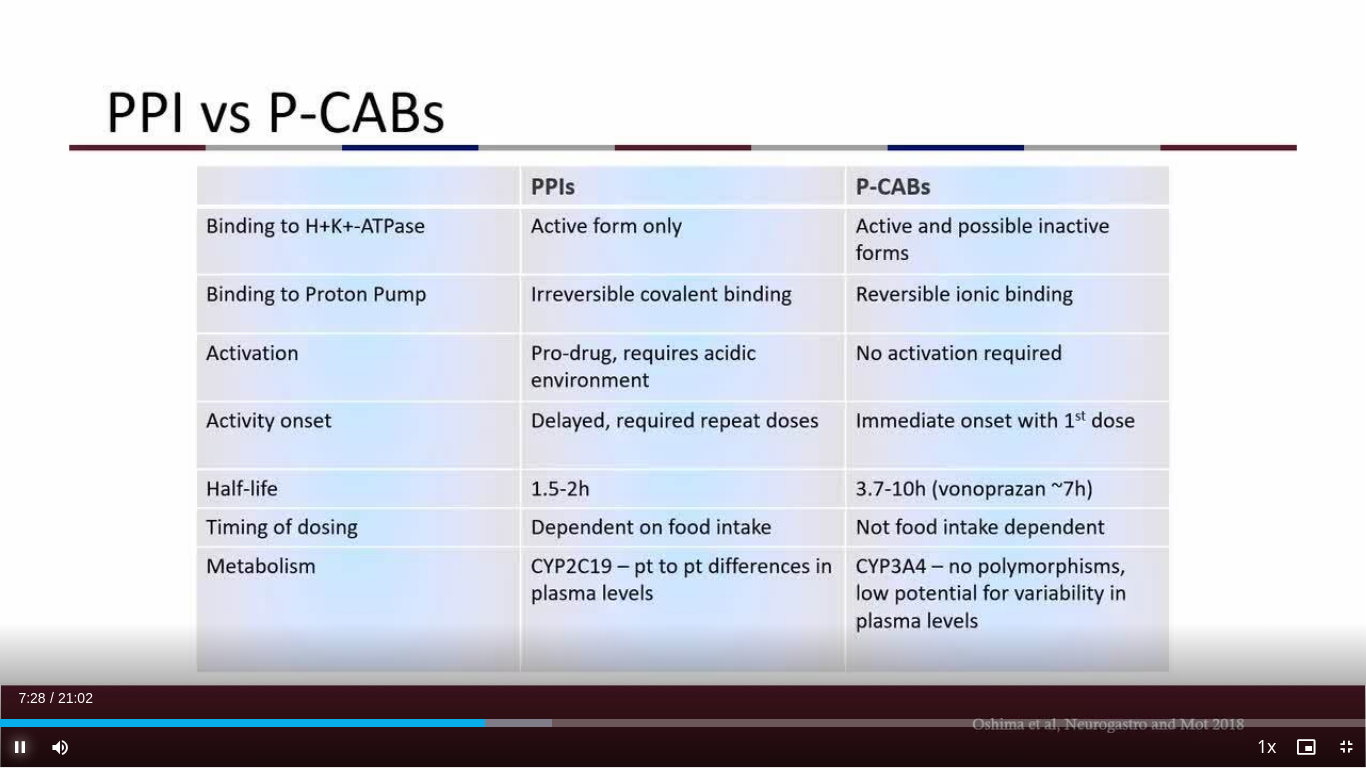 click at bounding box center (20, 747) 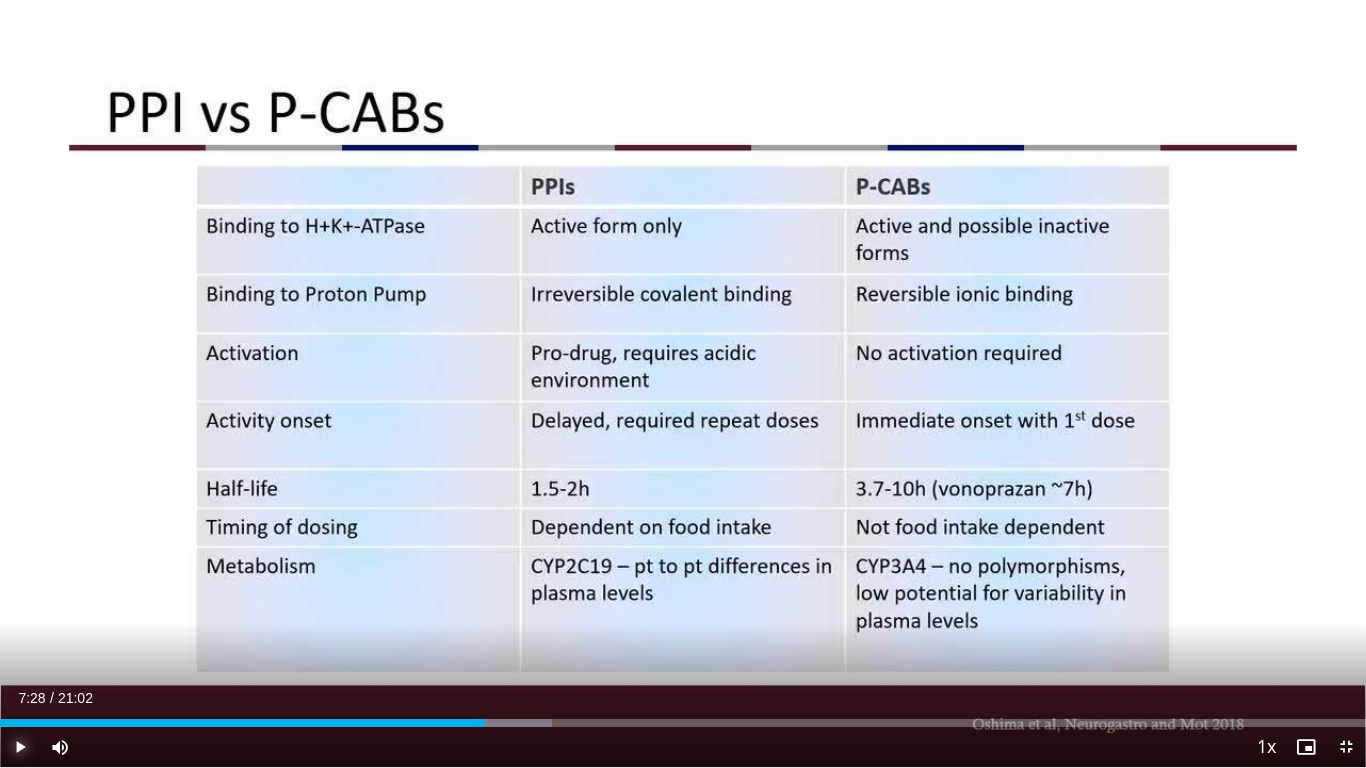type 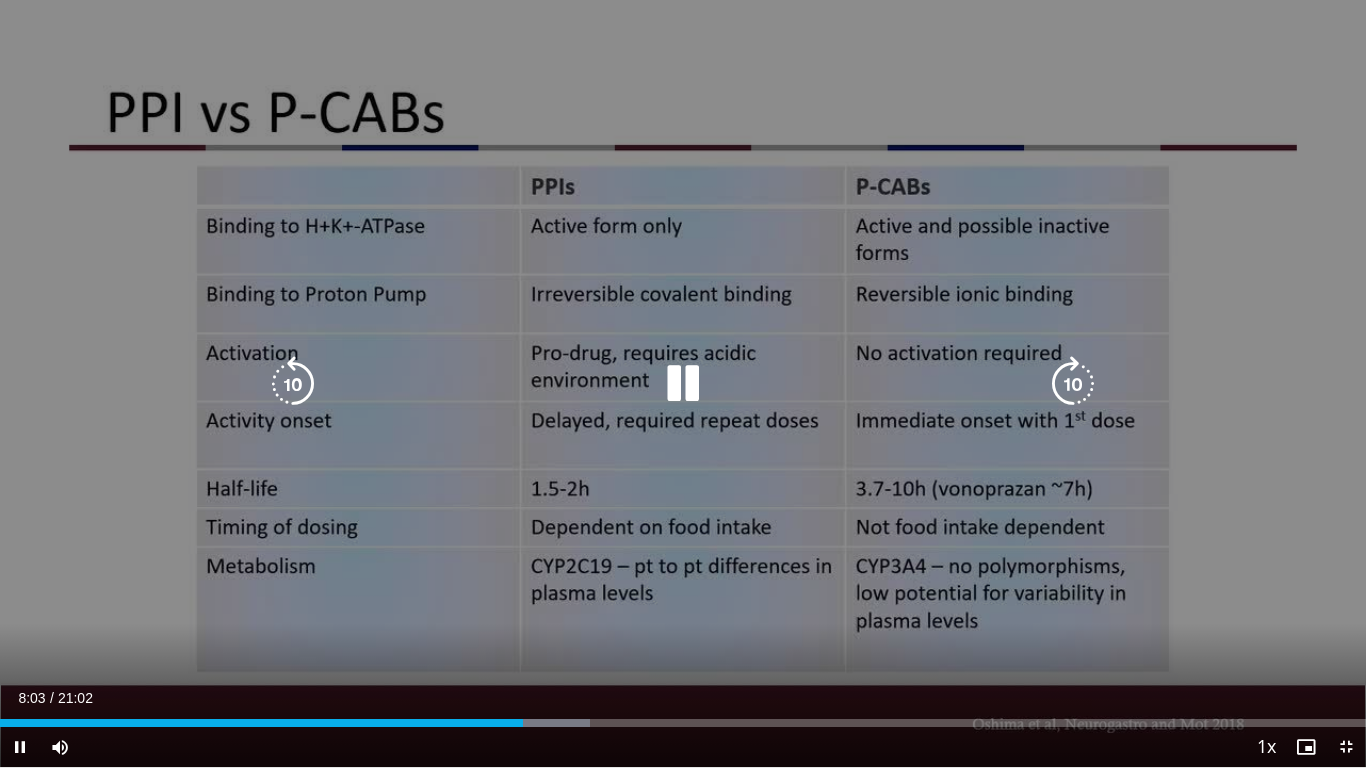 click at bounding box center (1073, 384) 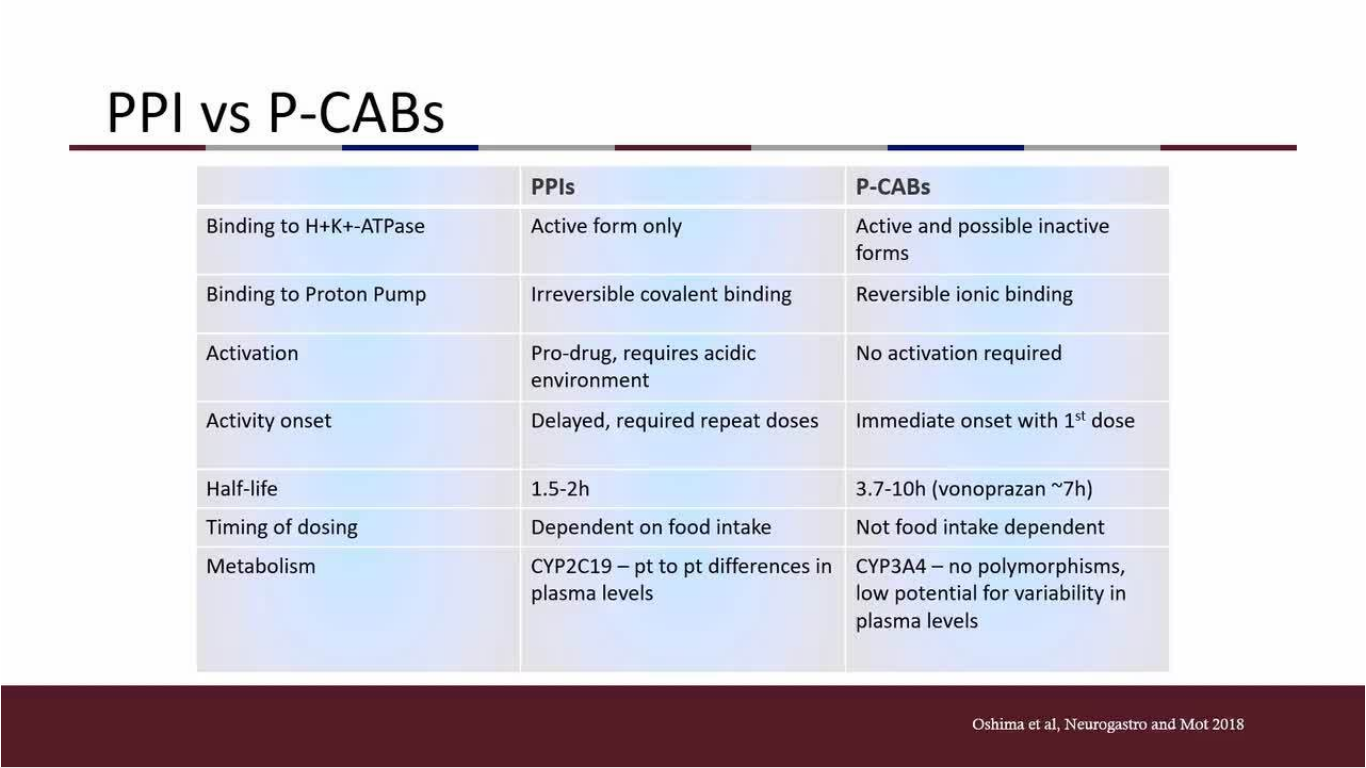 type 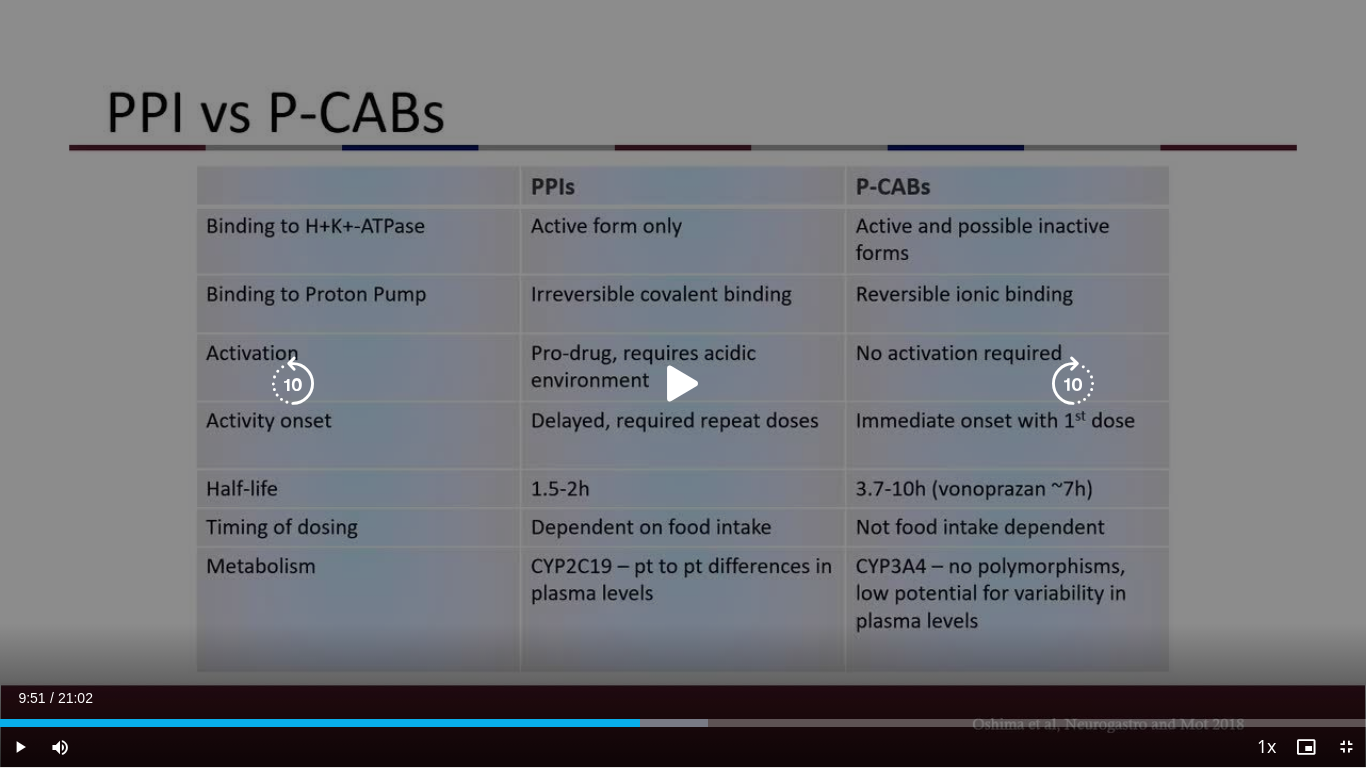 click at bounding box center [683, 384] 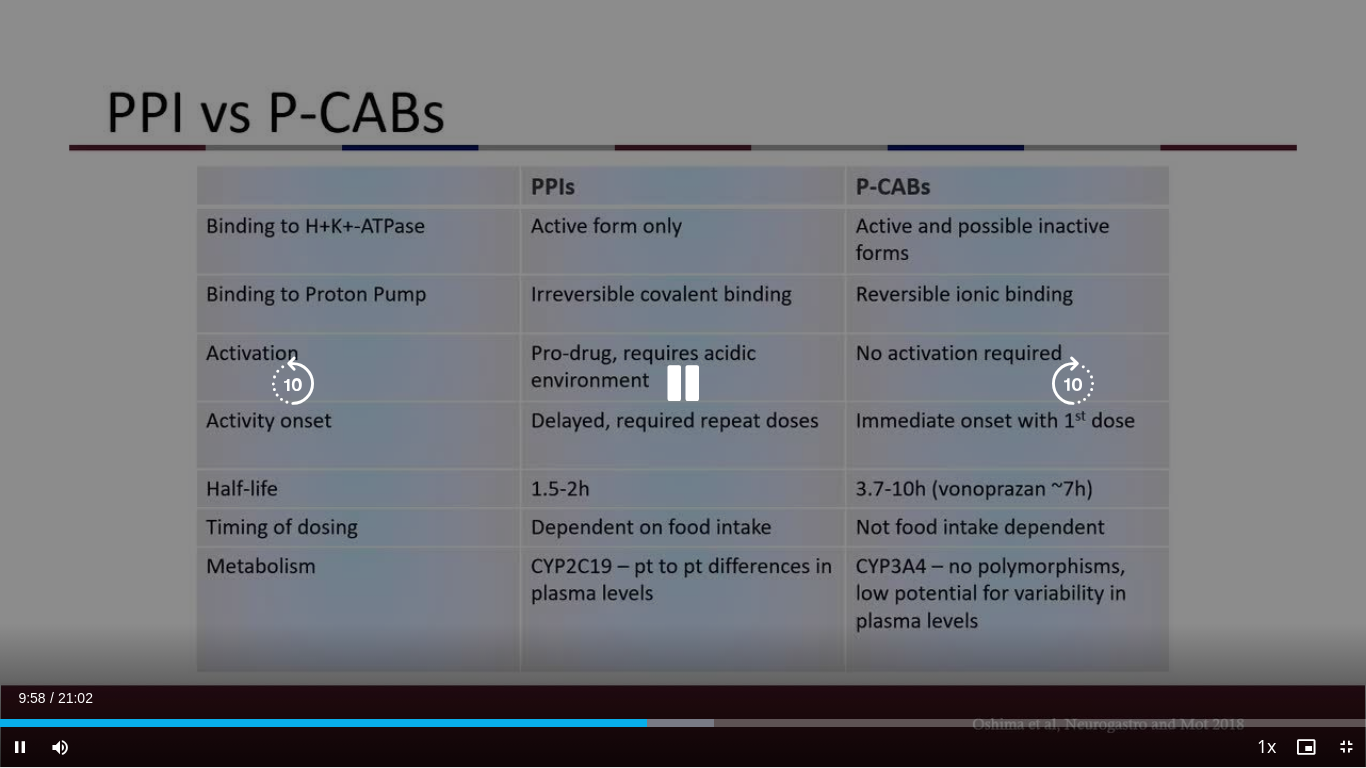 click at bounding box center (683, 384) 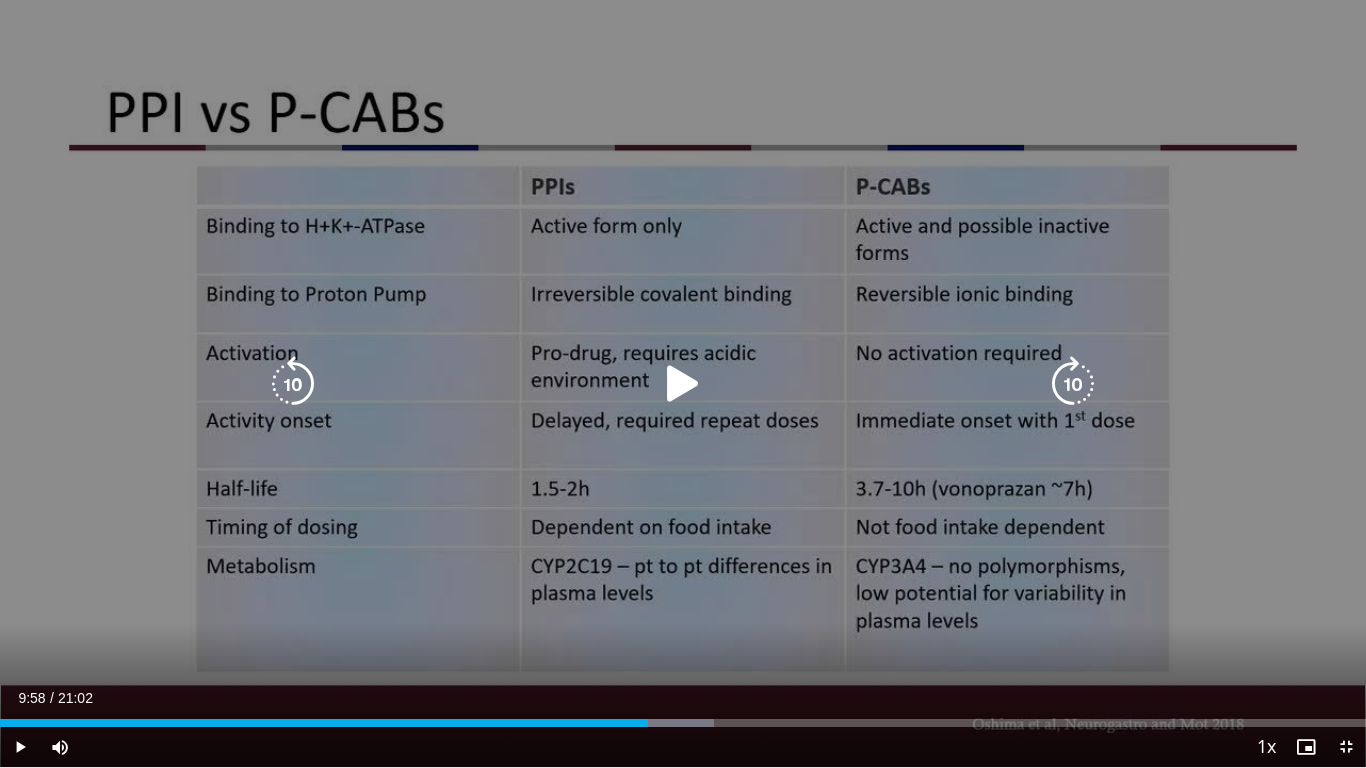 click at bounding box center [683, 384] 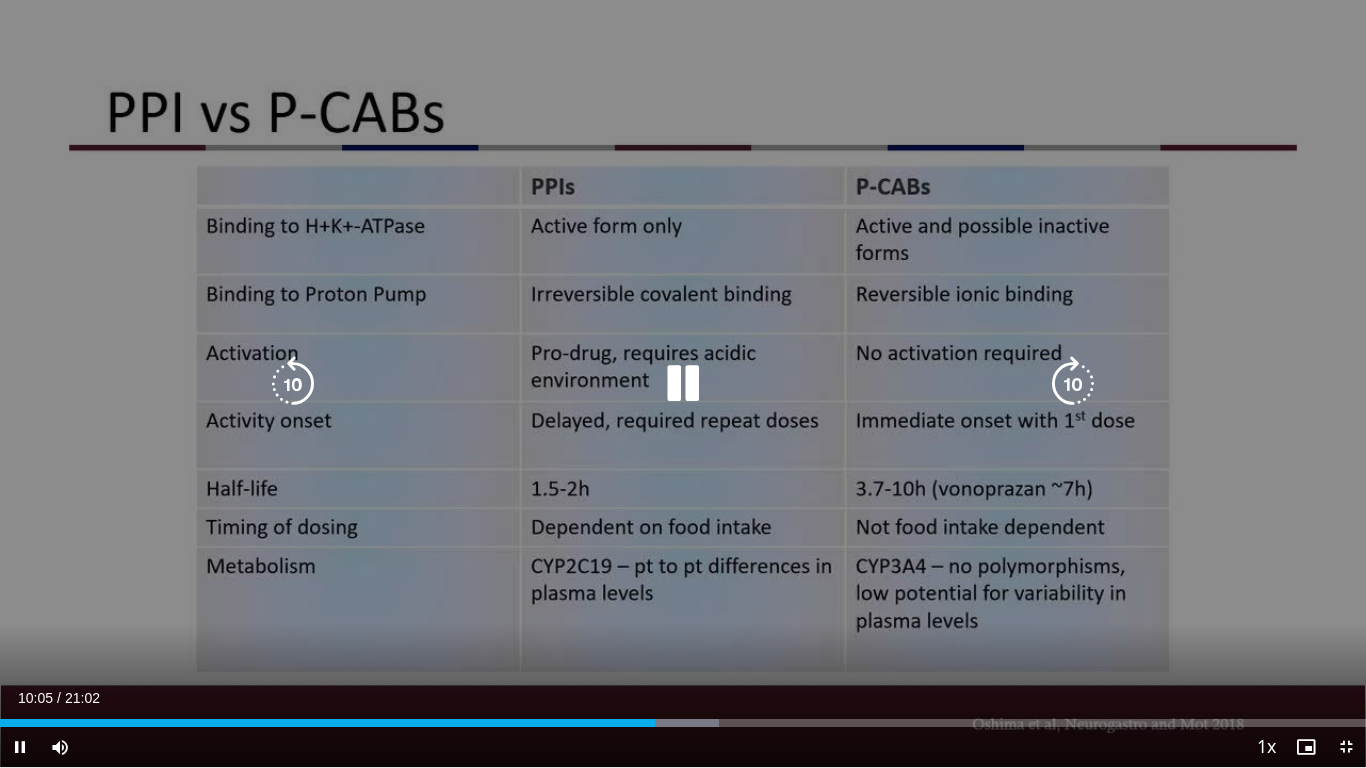 click at bounding box center [683, 384] 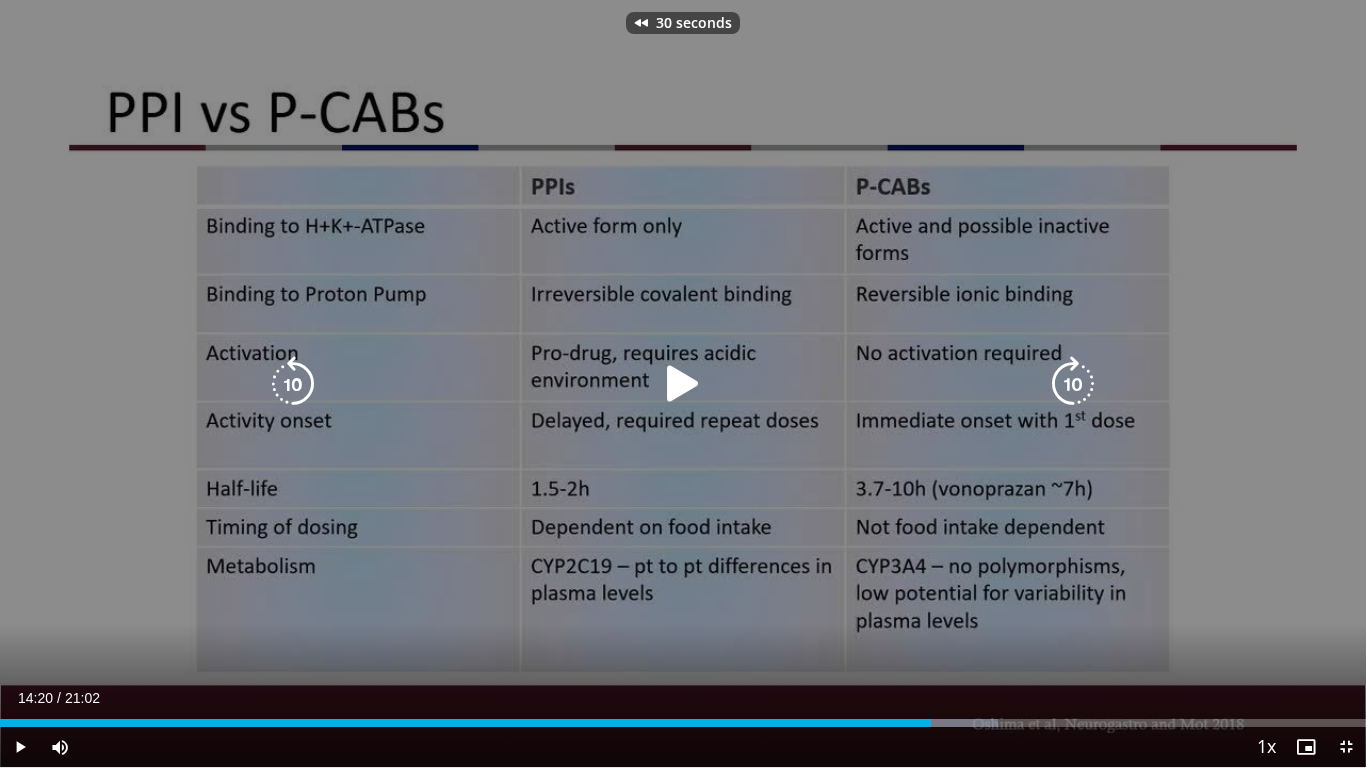 click at bounding box center [293, 384] 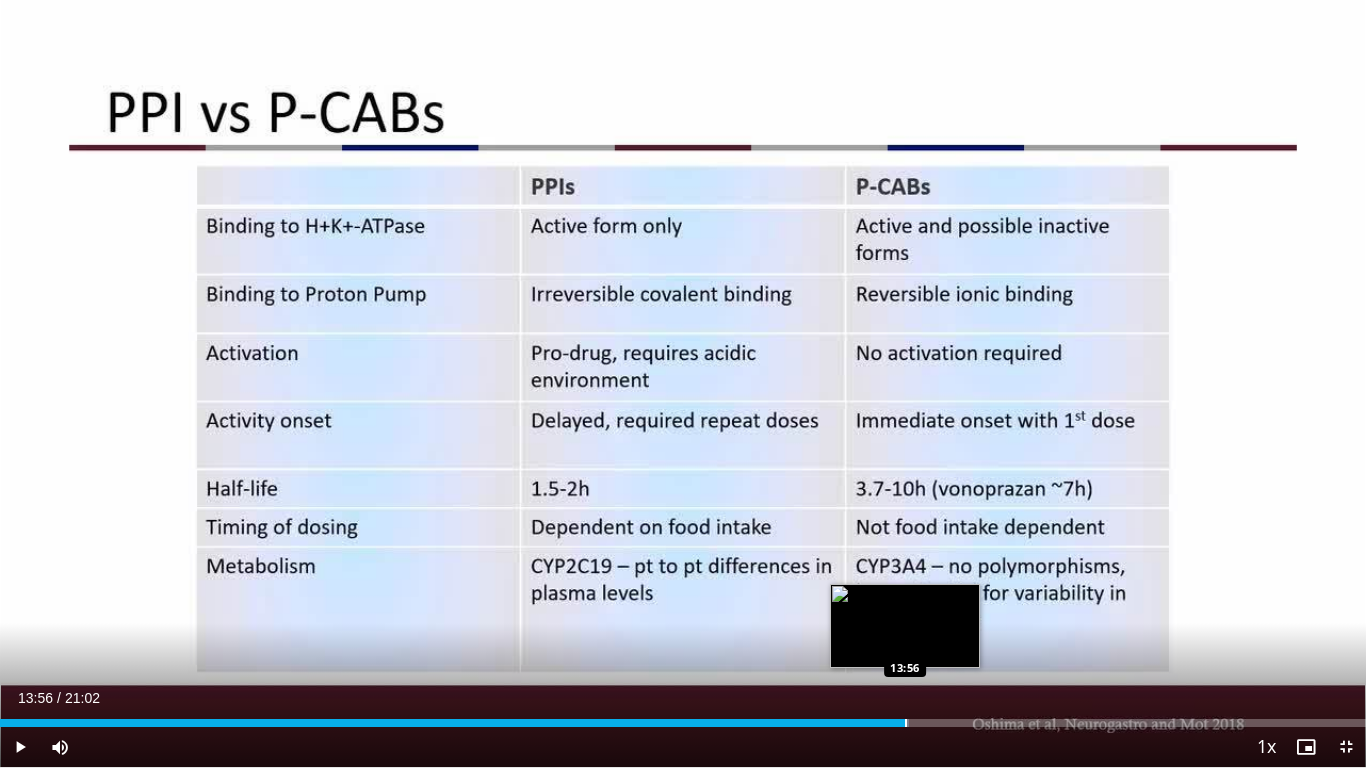 click at bounding box center (906, 723) 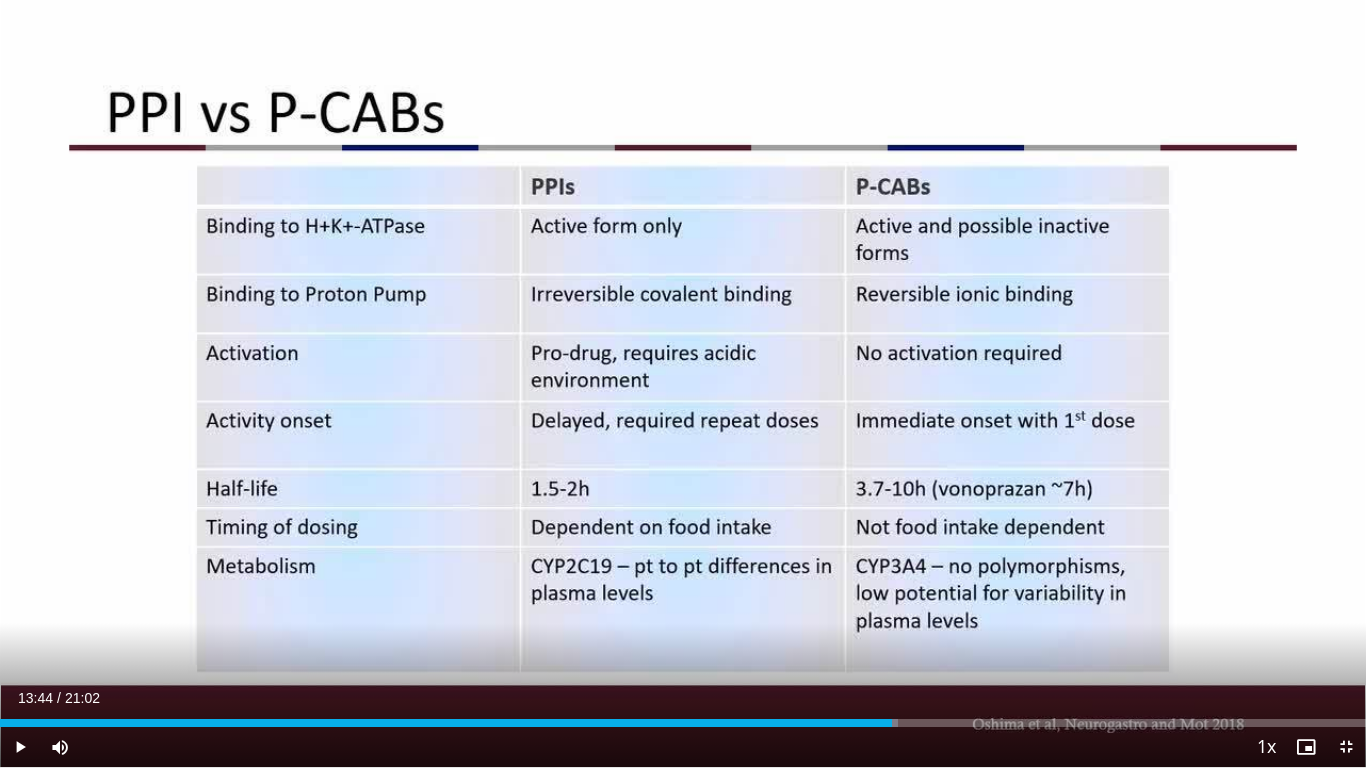 click at bounding box center (893, 723) 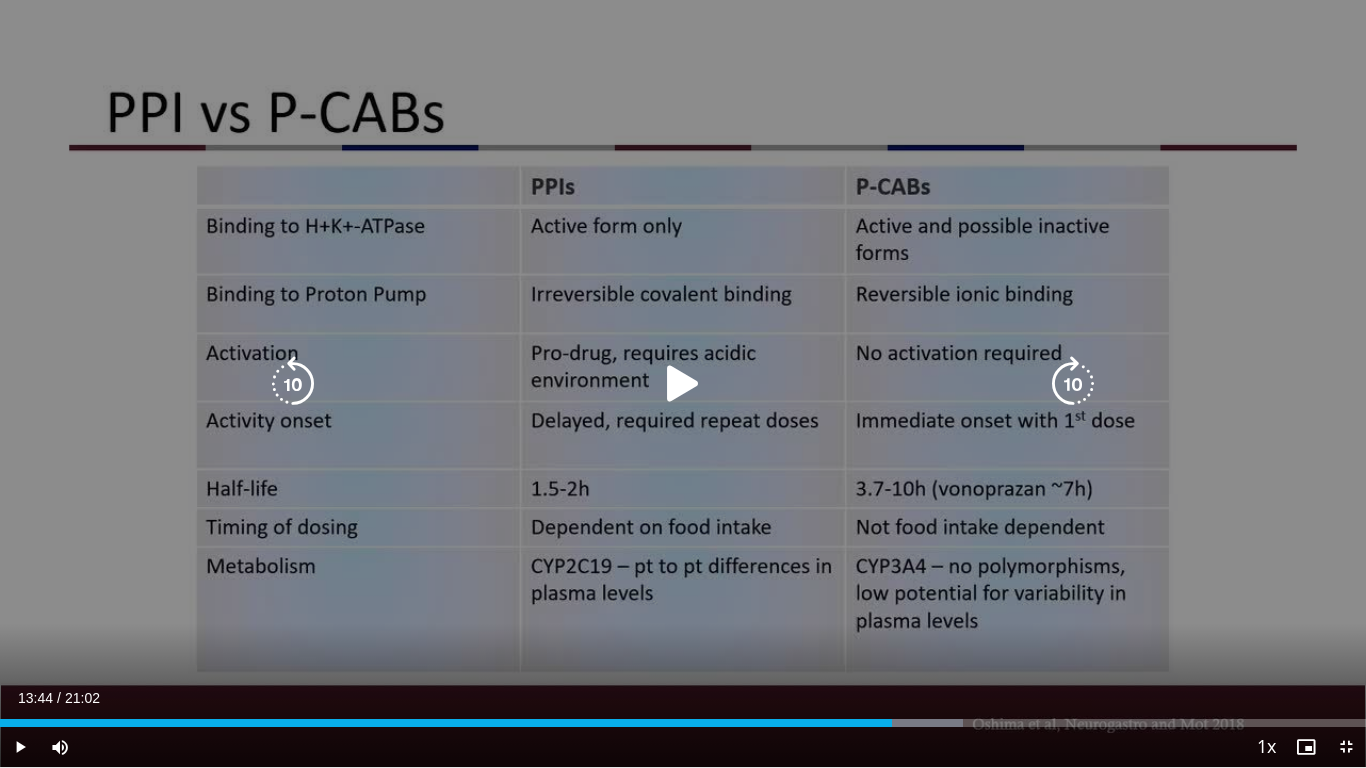 type 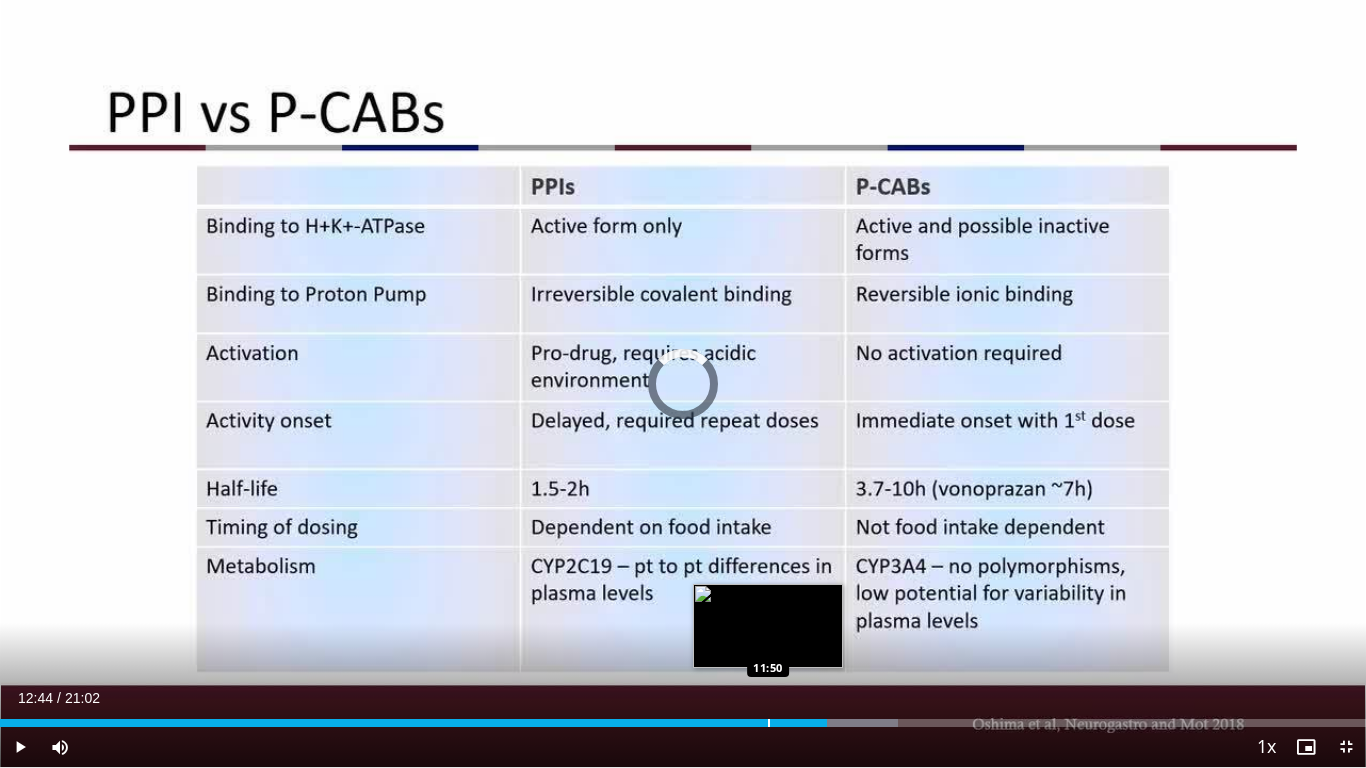 click at bounding box center [769, 723] 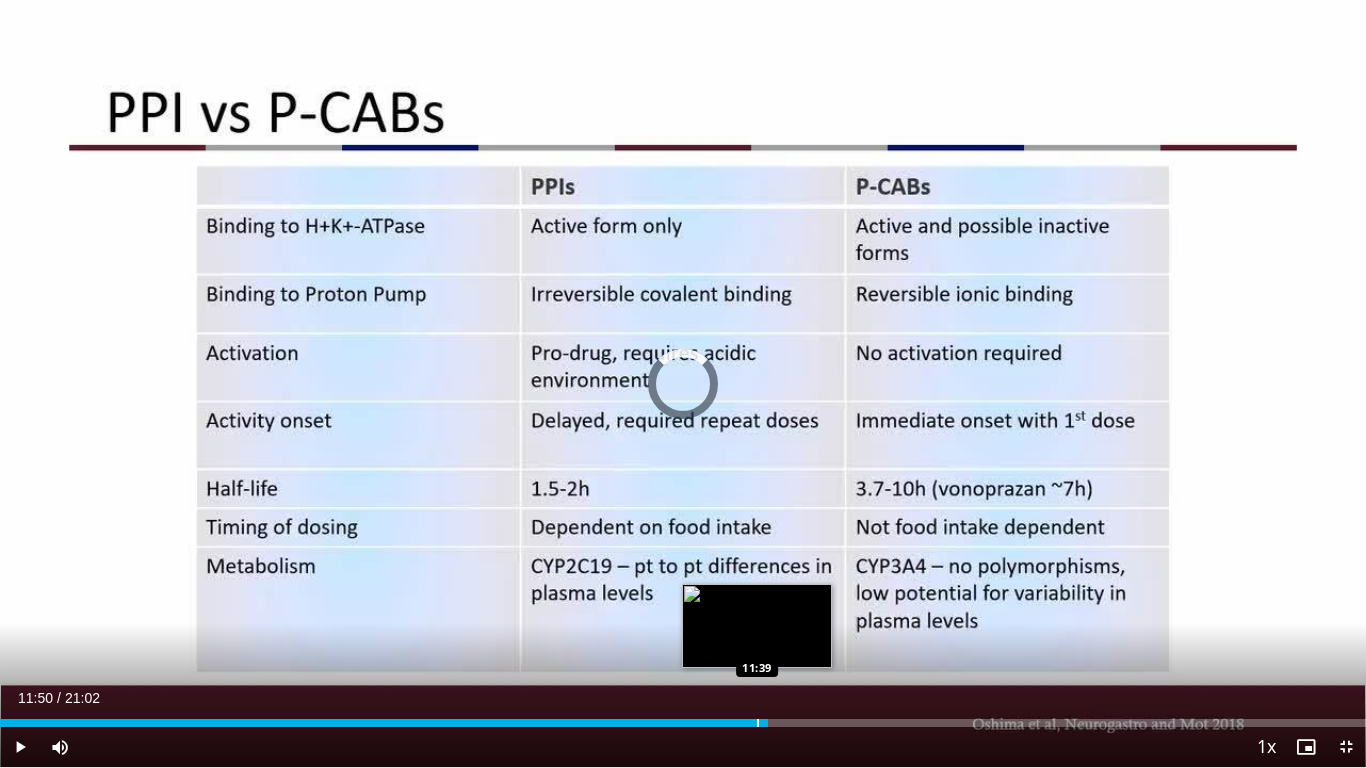 click at bounding box center [758, 723] 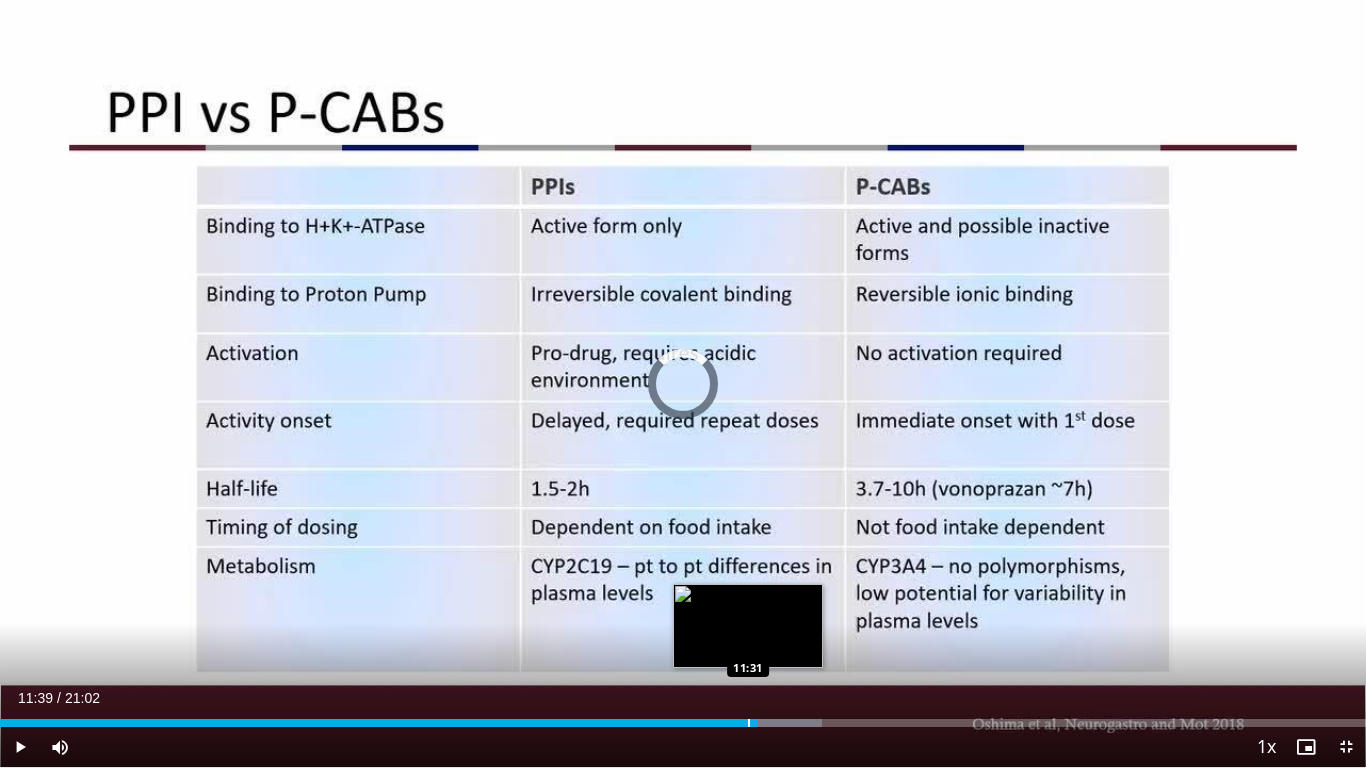 click at bounding box center [749, 723] 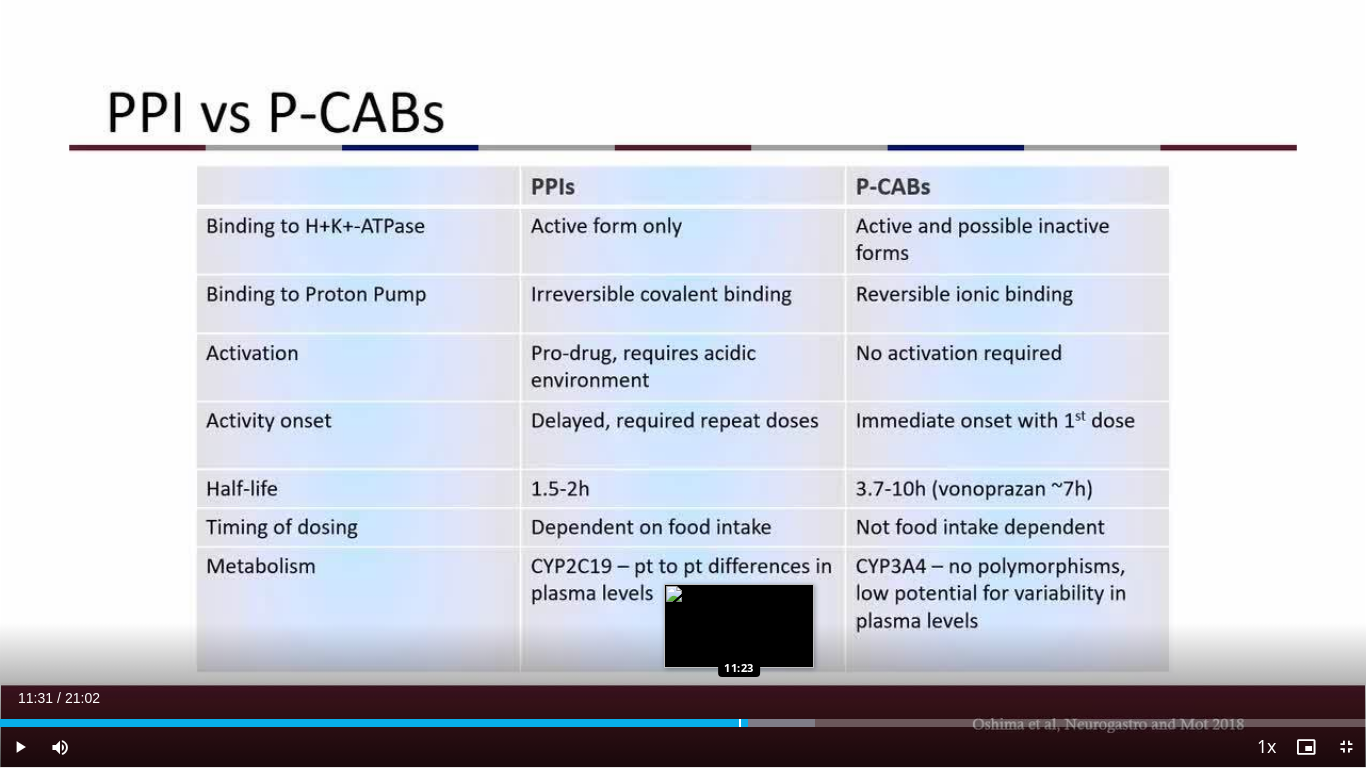 click at bounding box center (740, 723) 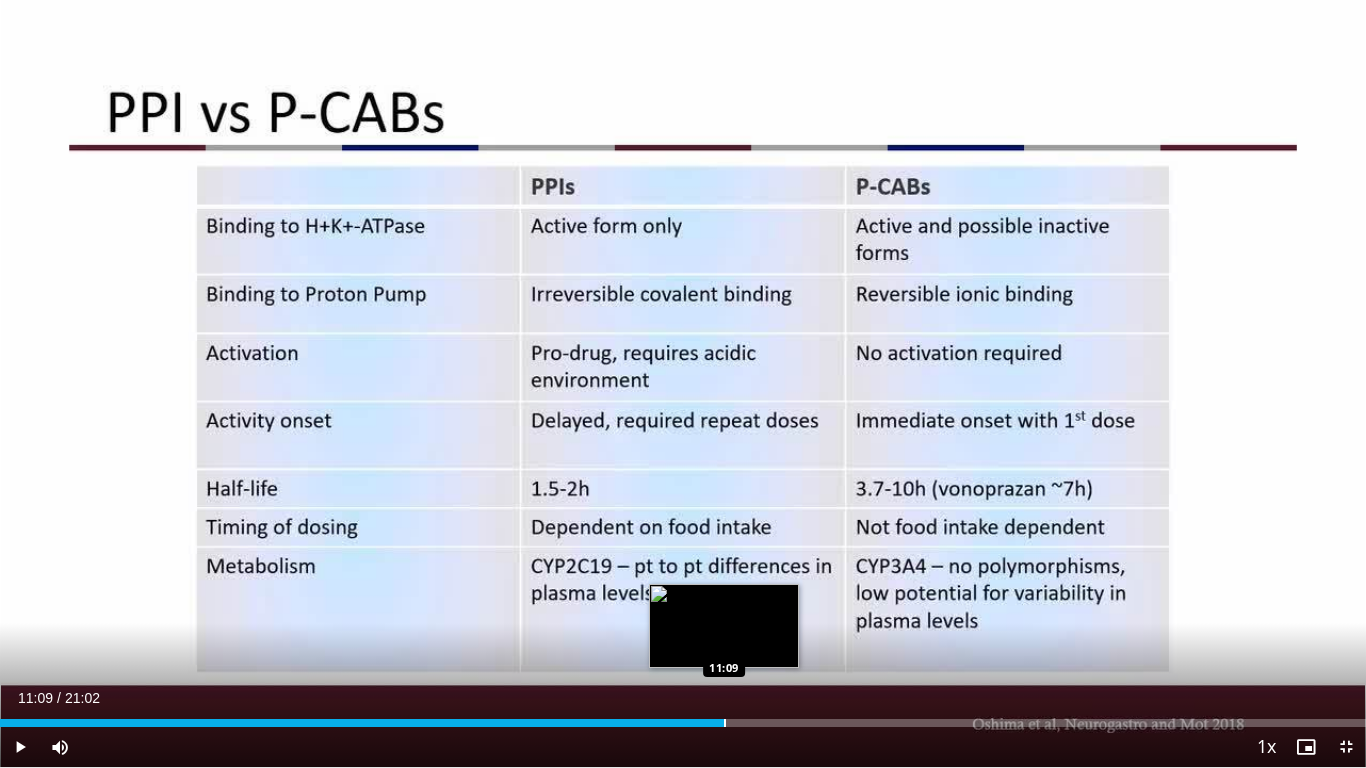 click at bounding box center (725, 723) 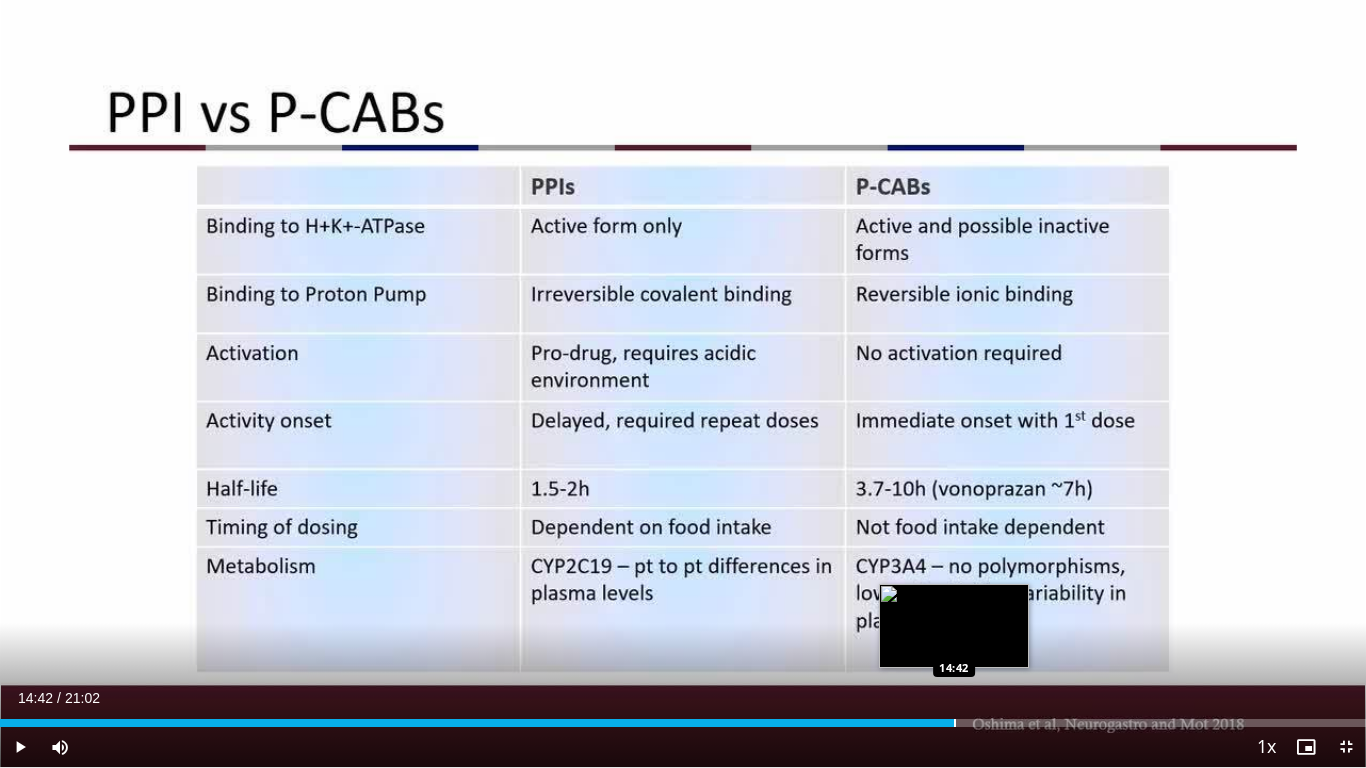 click on "Loaded :  69.90% 14:42 14:42" at bounding box center (683, 717) 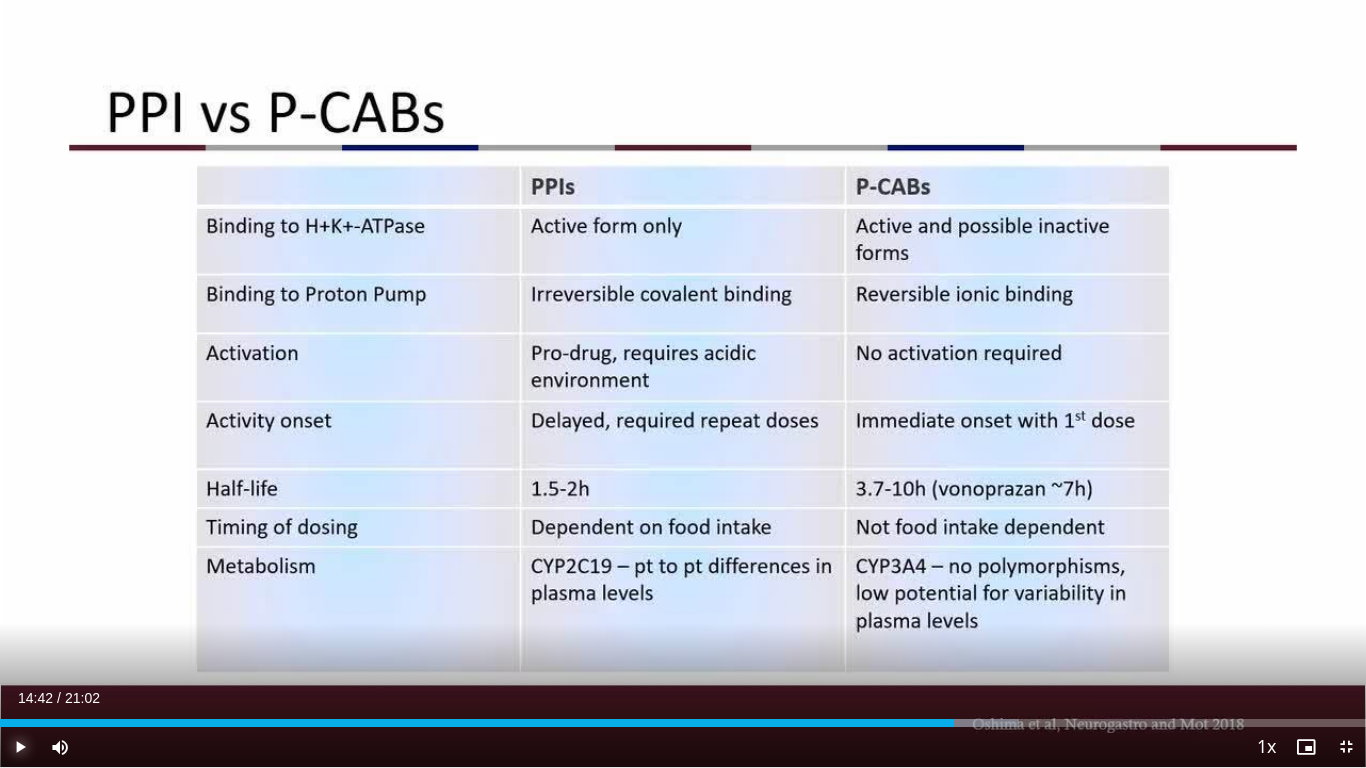 click at bounding box center [20, 747] 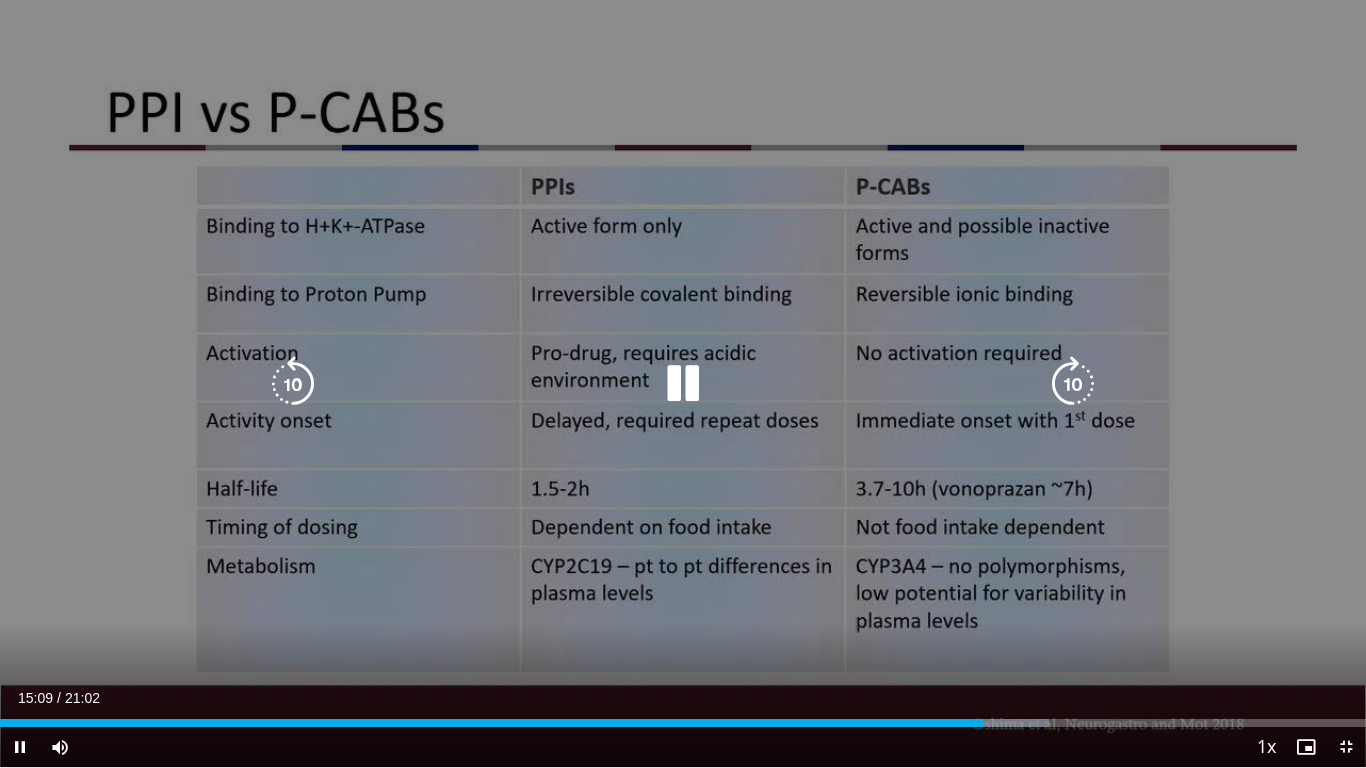 click at bounding box center (1073, 384) 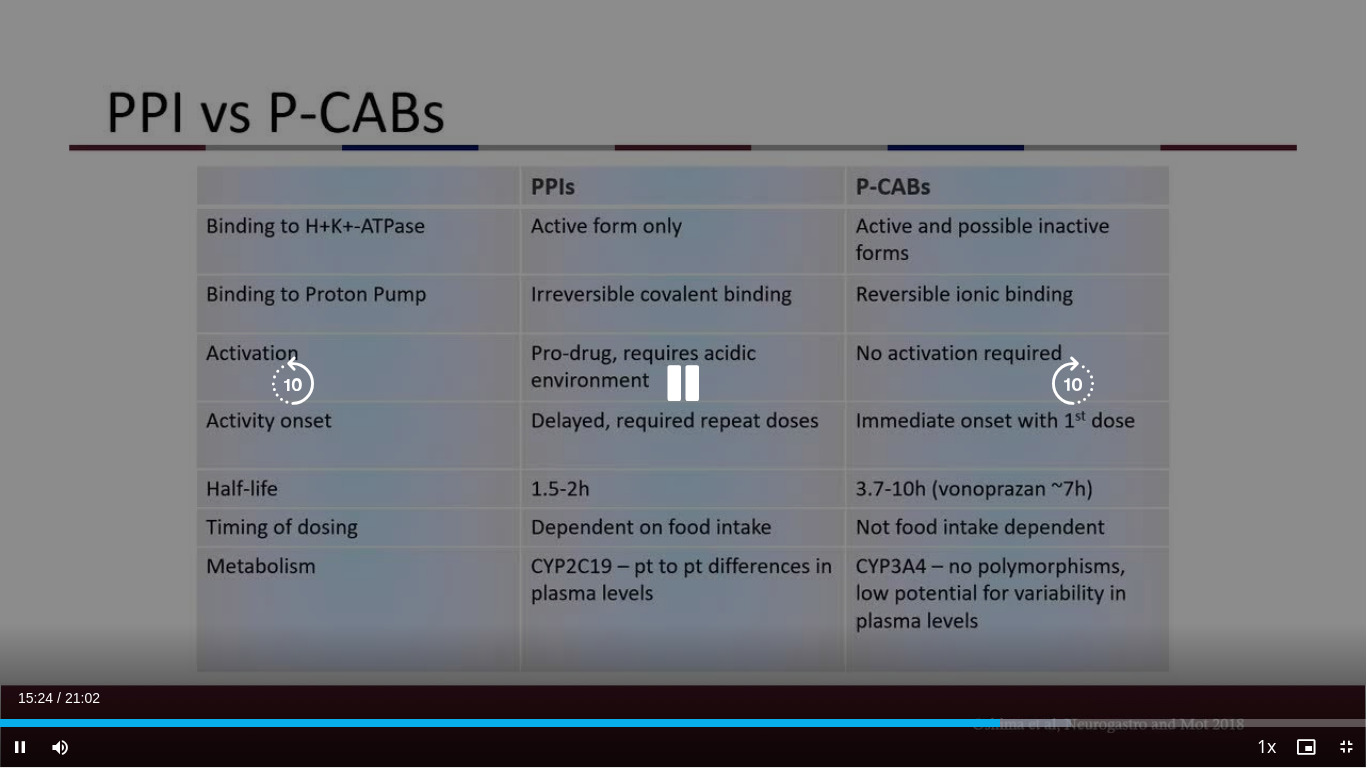 click at bounding box center [683, 384] 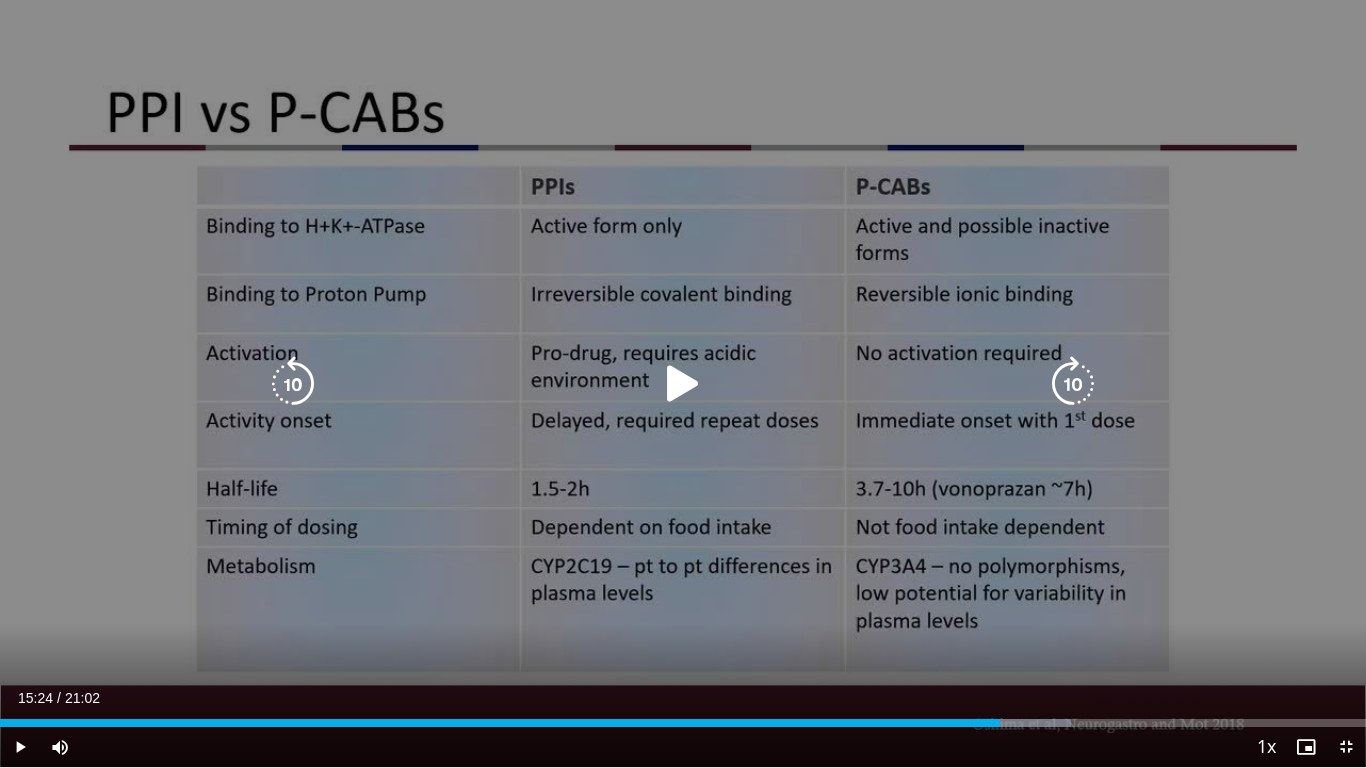 click at bounding box center [683, 384] 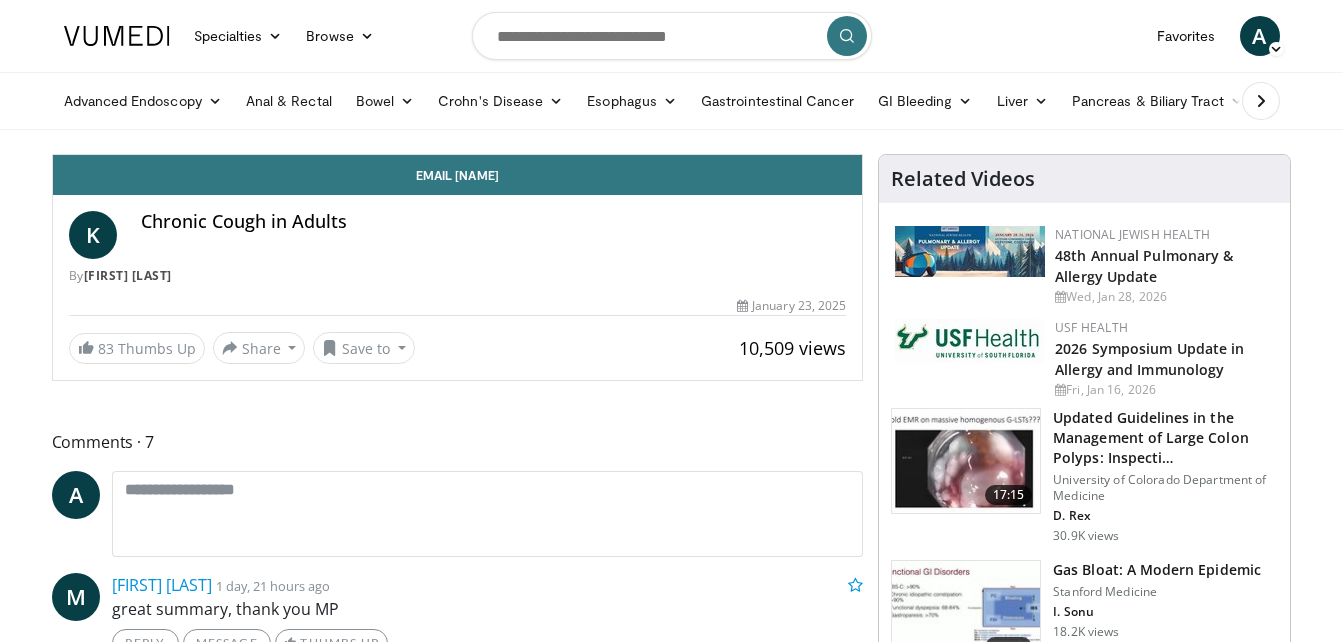 scroll, scrollTop: 0, scrollLeft: 0, axis: both 